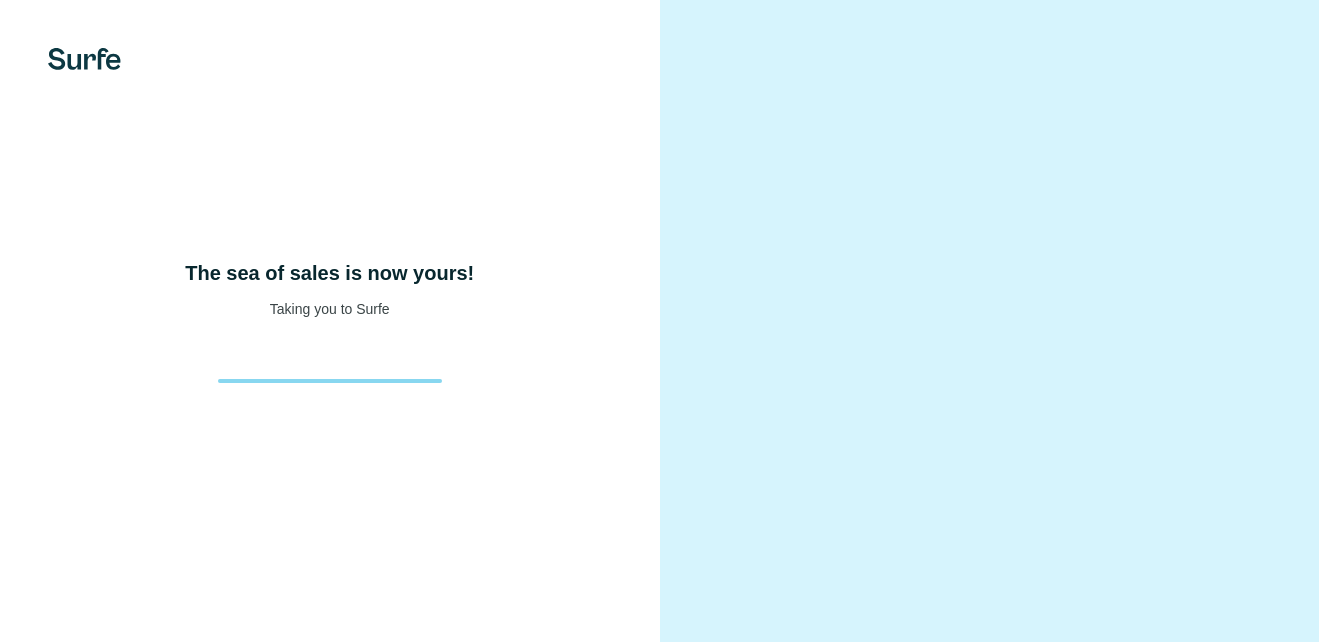 scroll, scrollTop: 0, scrollLeft: 0, axis: both 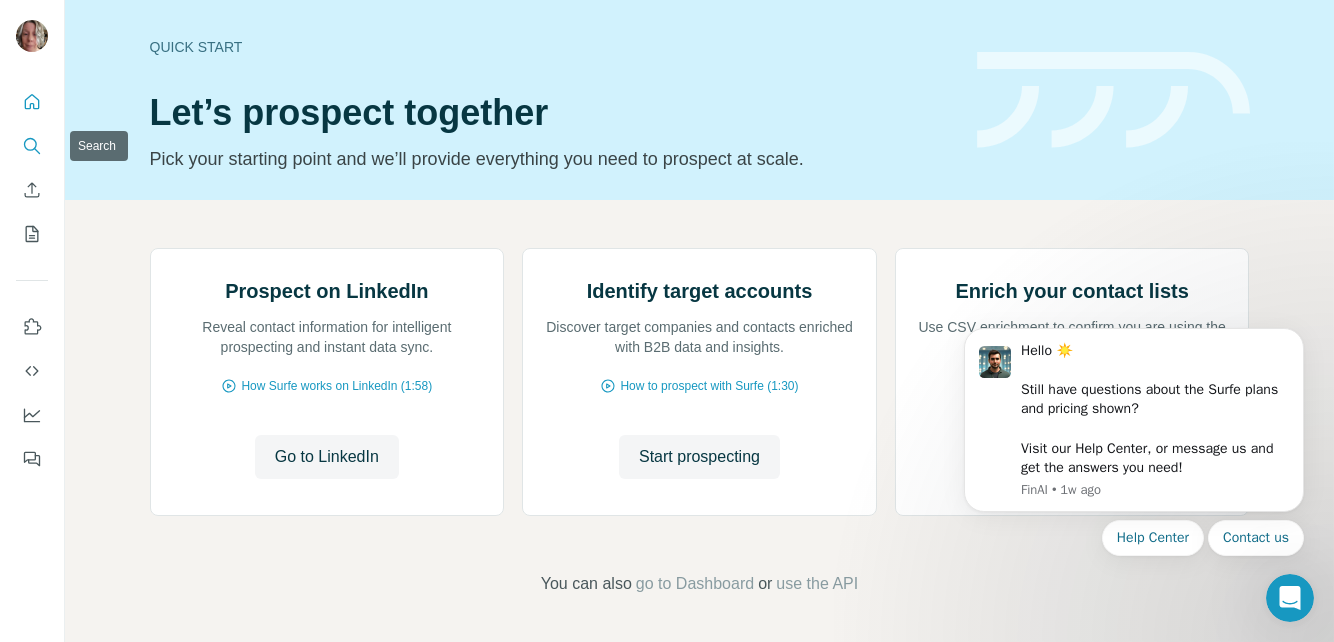click 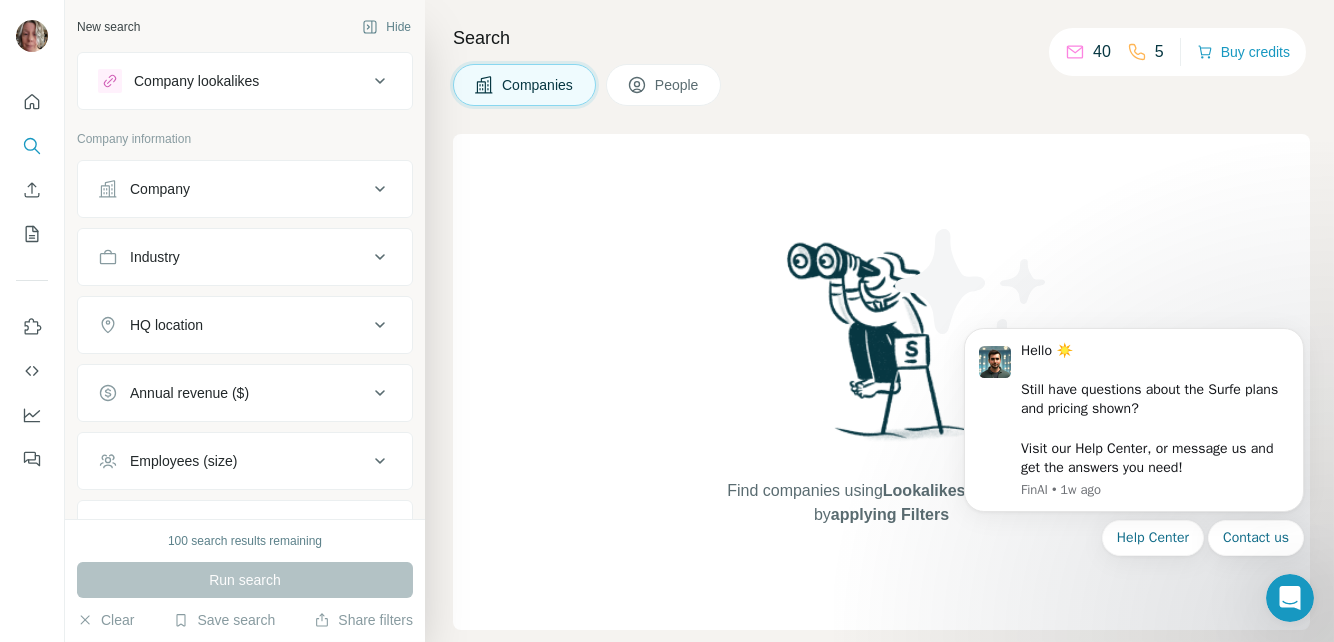 click 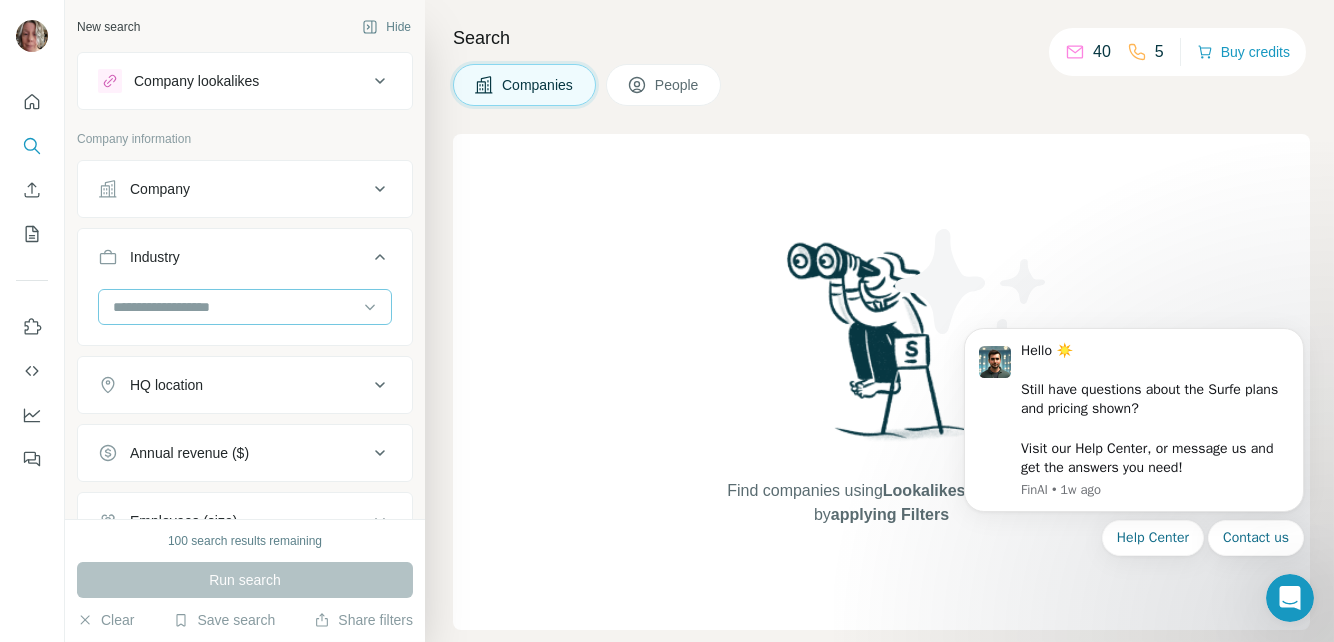 click at bounding box center [234, 307] 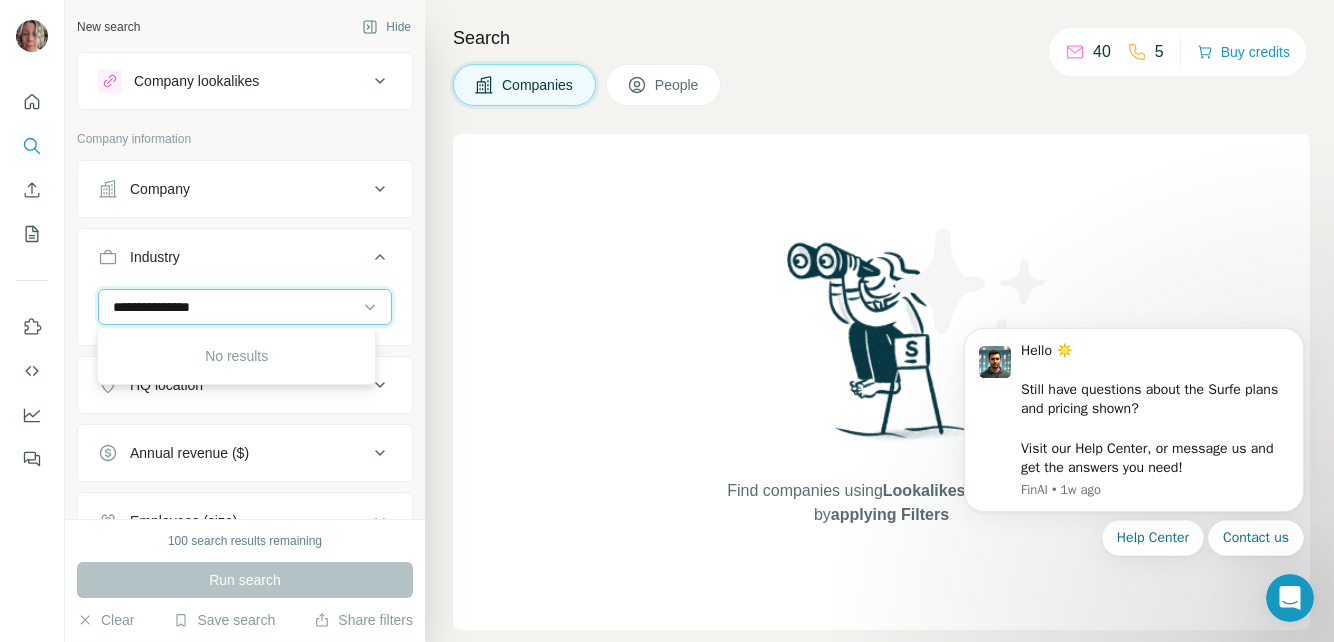 type on "**********" 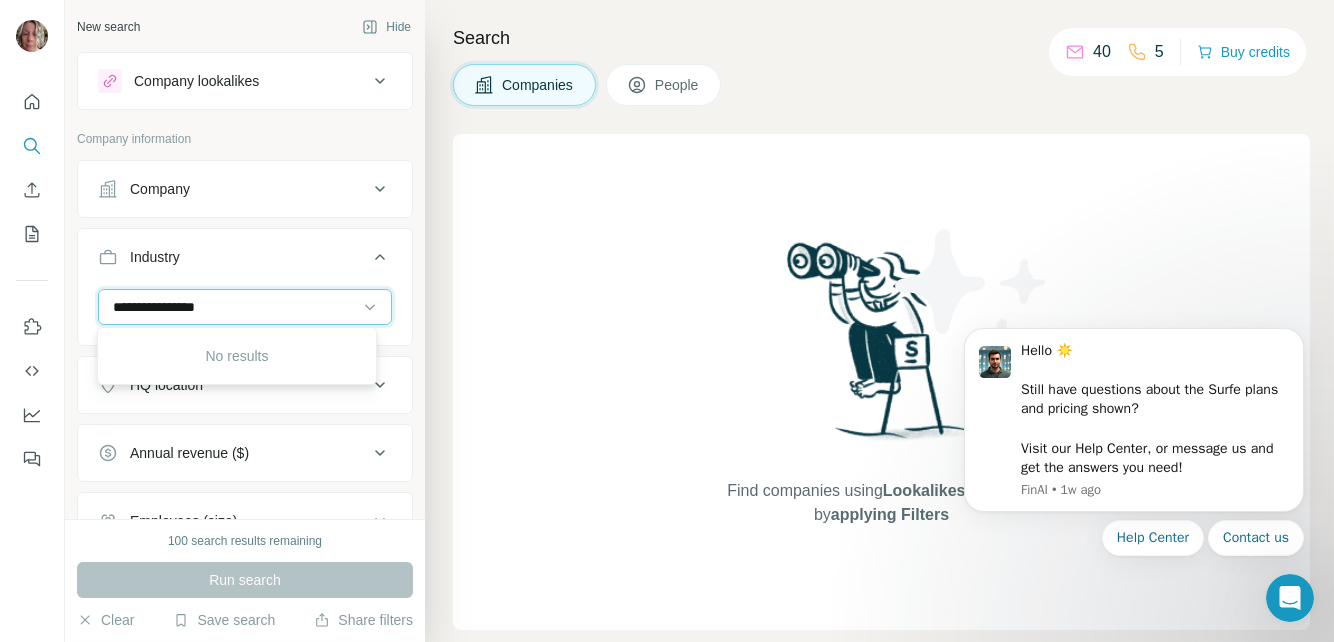 click on "**********" at bounding box center (234, 307) 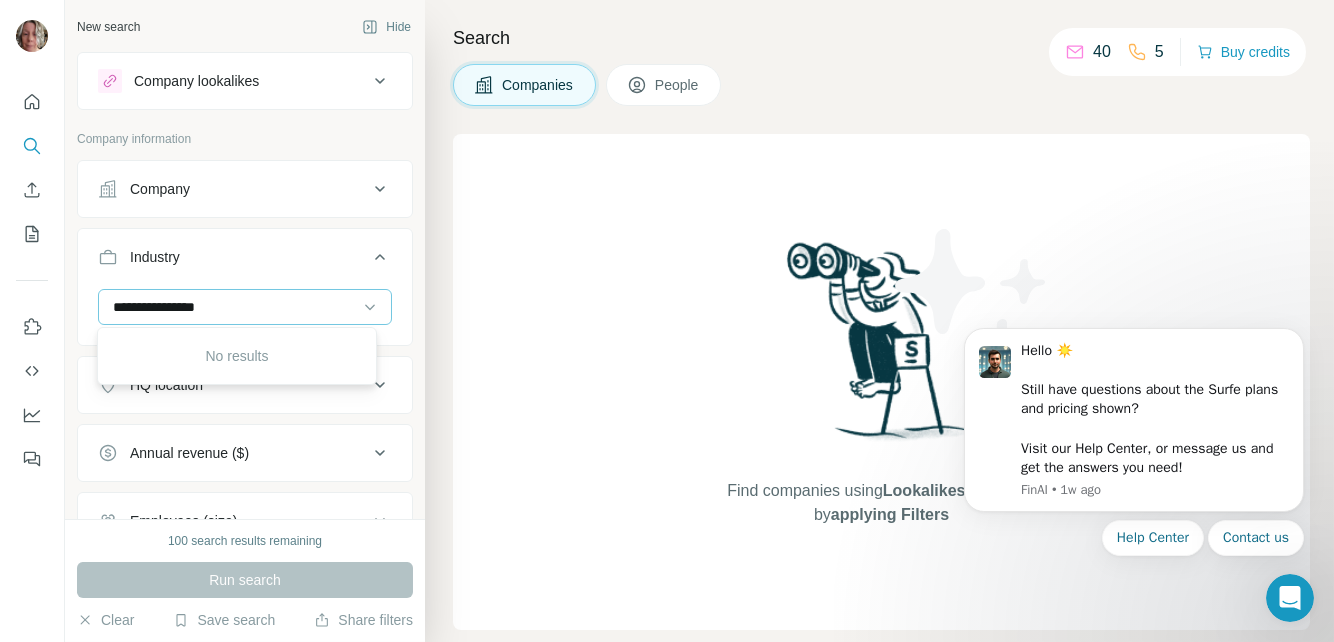 type 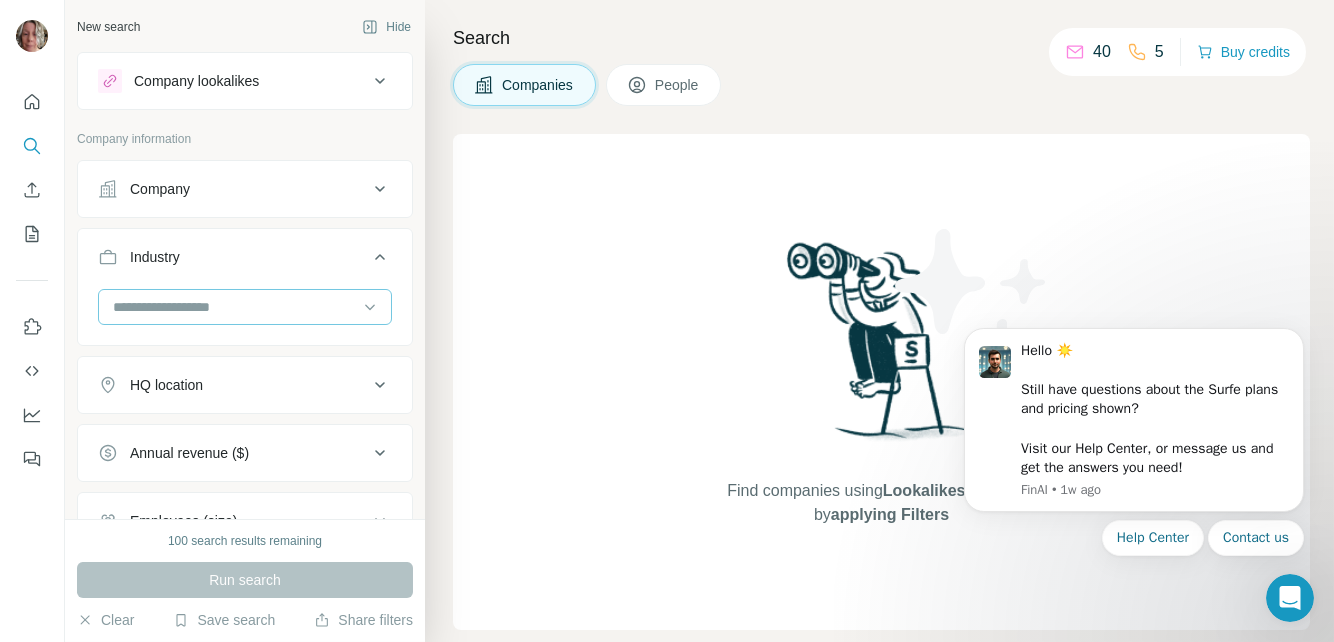 click at bounding box center (234, 307) 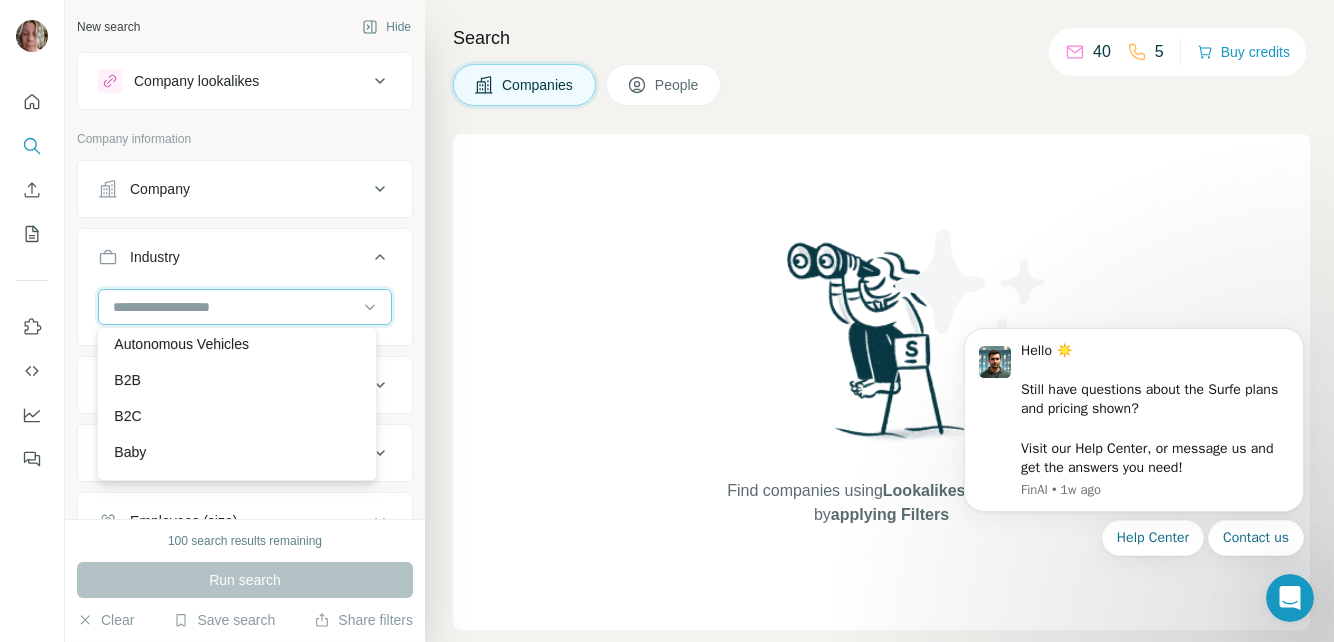 scroll, scrollTop: 0, scrollLeft: 0, axis: both 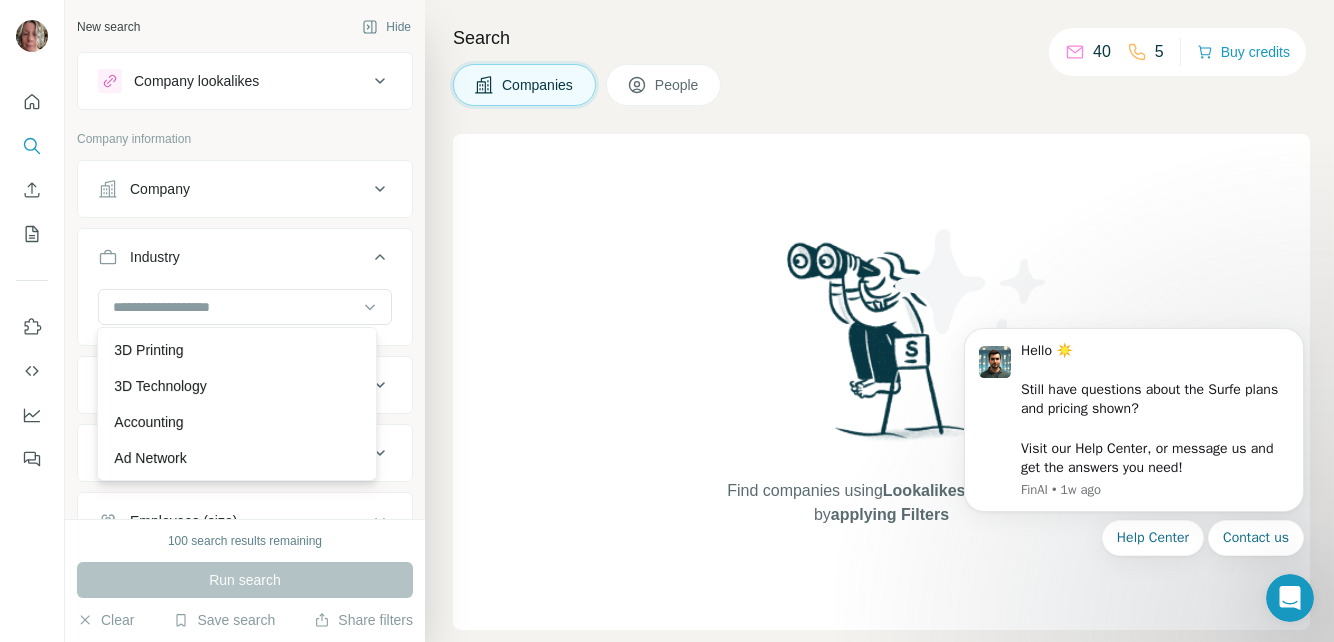 click on "Industry" at bounding box center (233, 257) 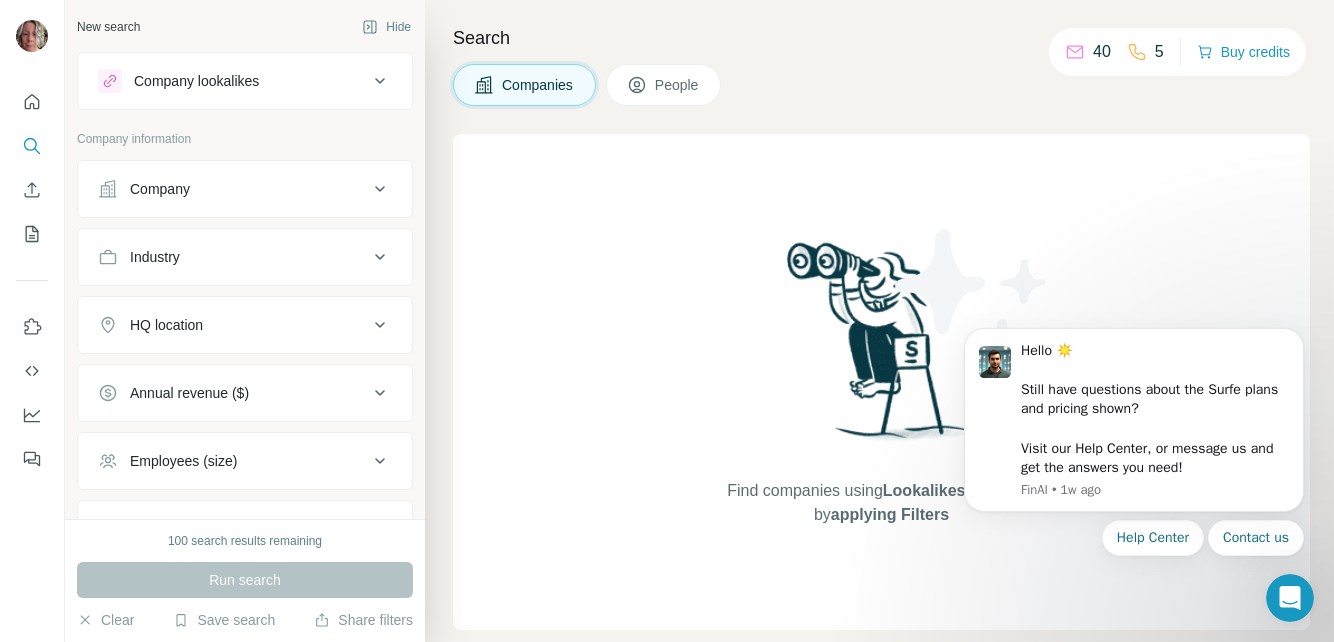 click 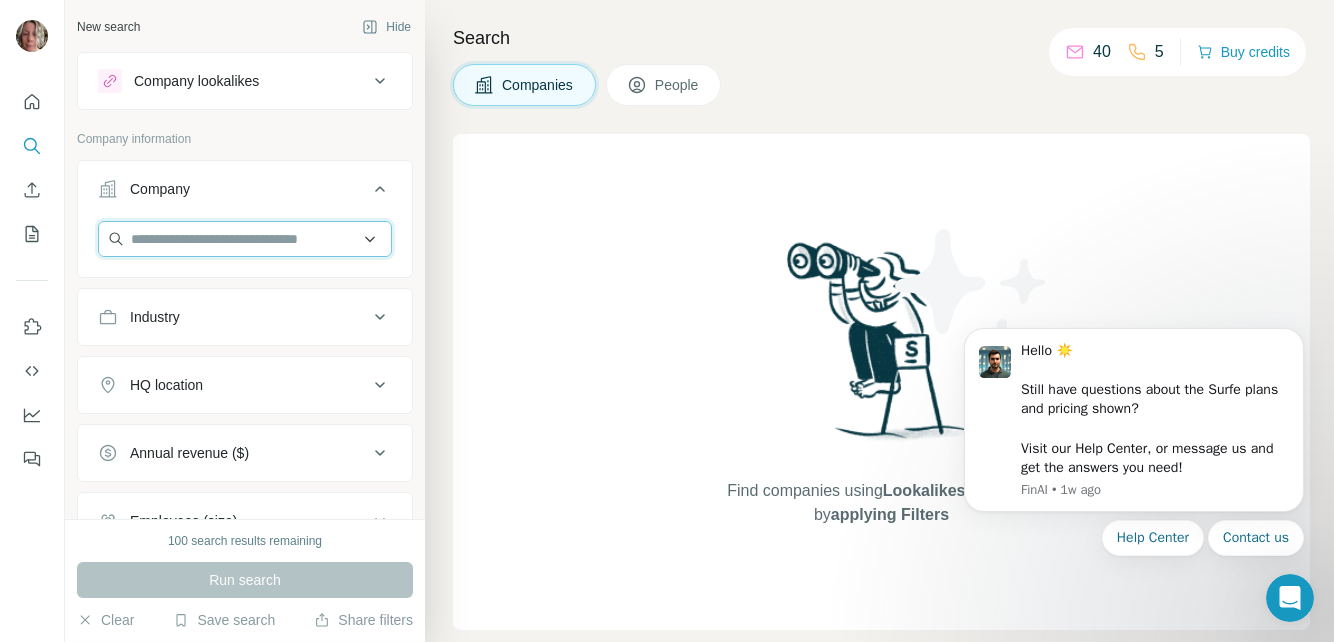 click at bounding box center (245, 239) 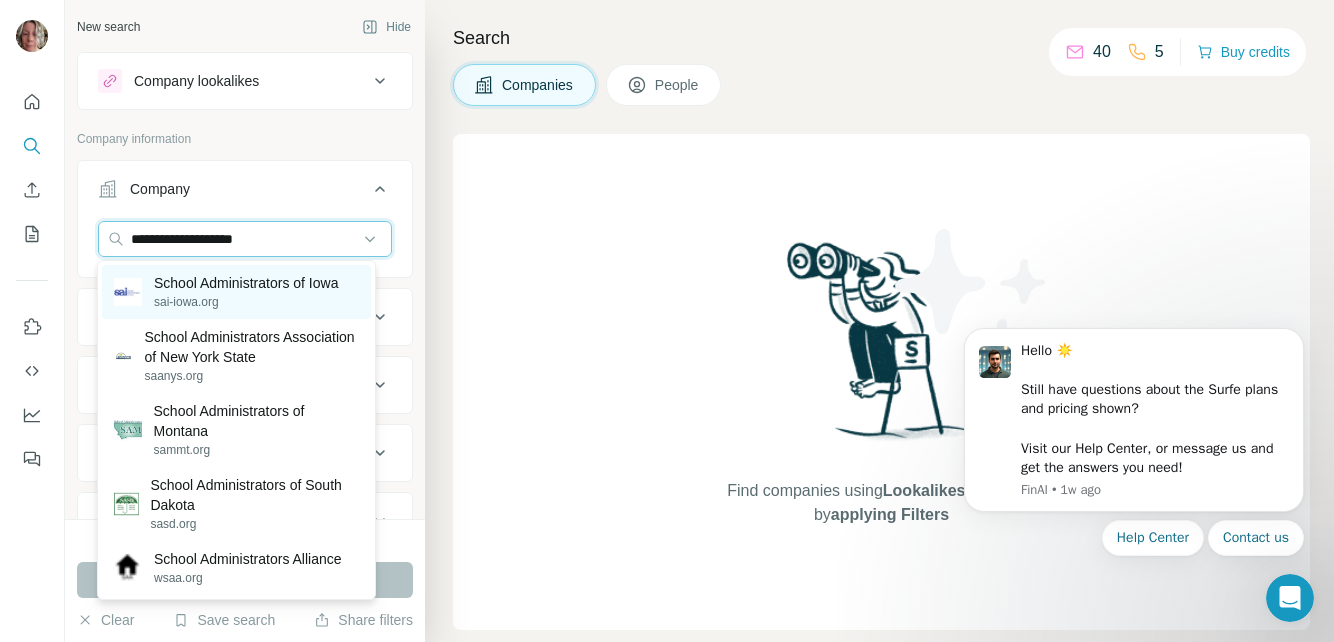 type on "**********" 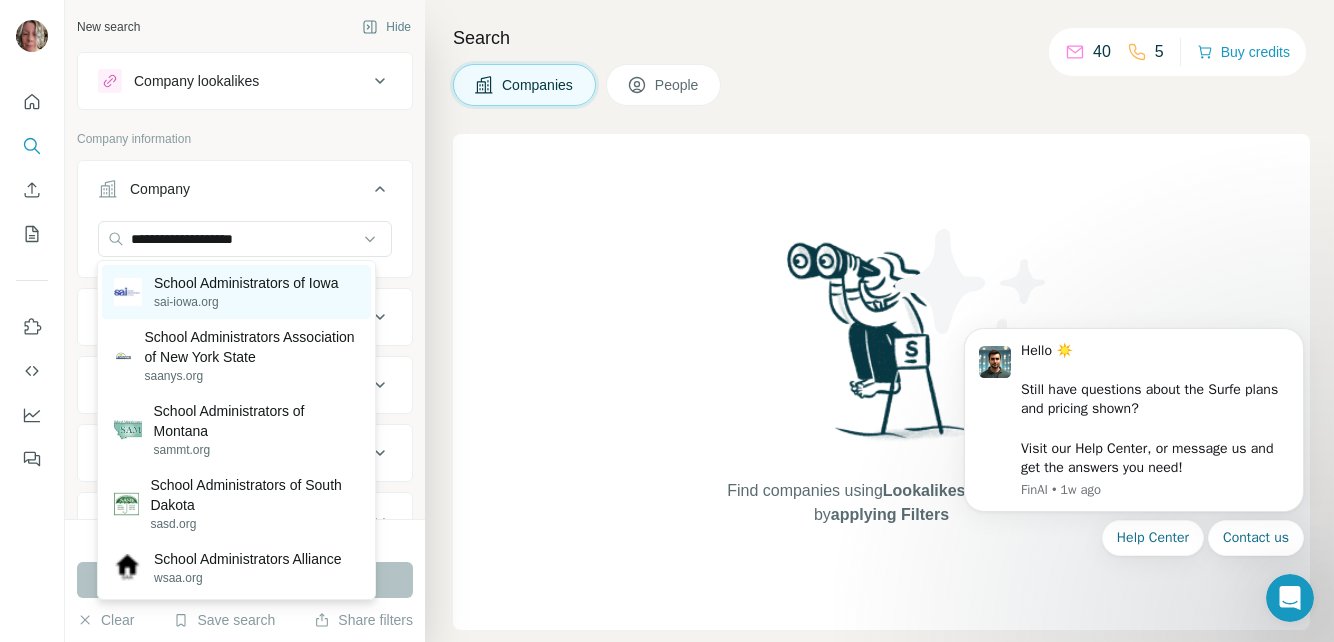 click on "School Administrators of Iowa" at bounding box center (246, 283) 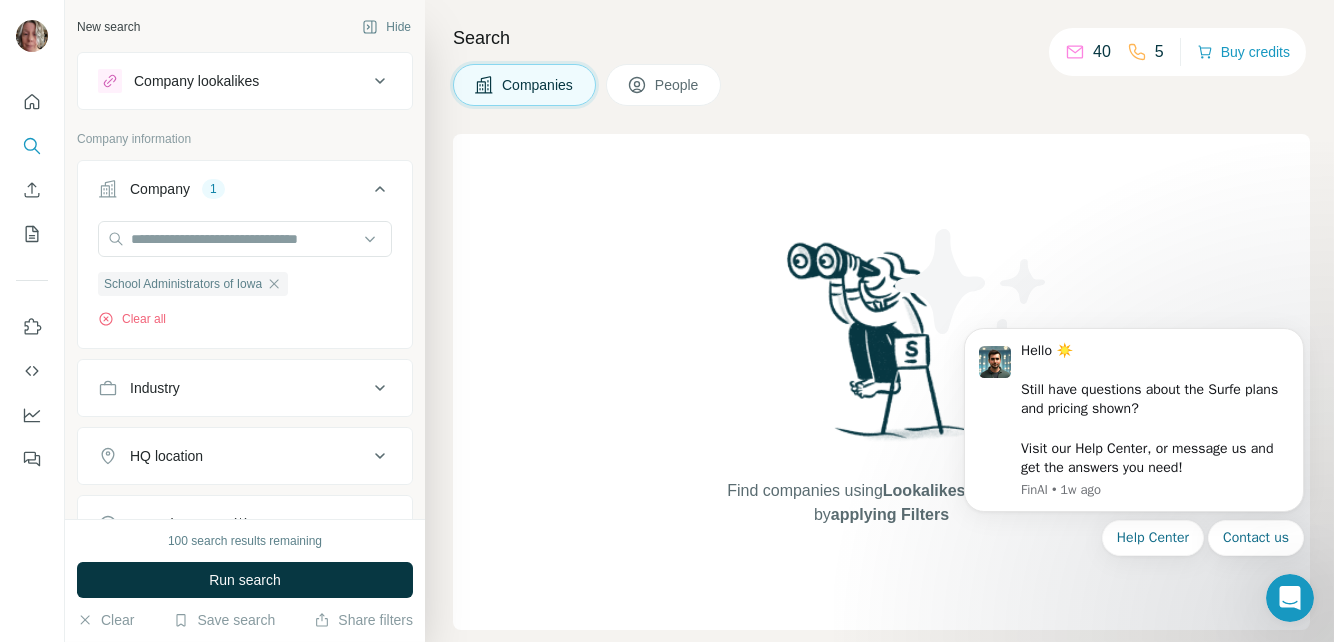 click at bounding box center (882, 348) 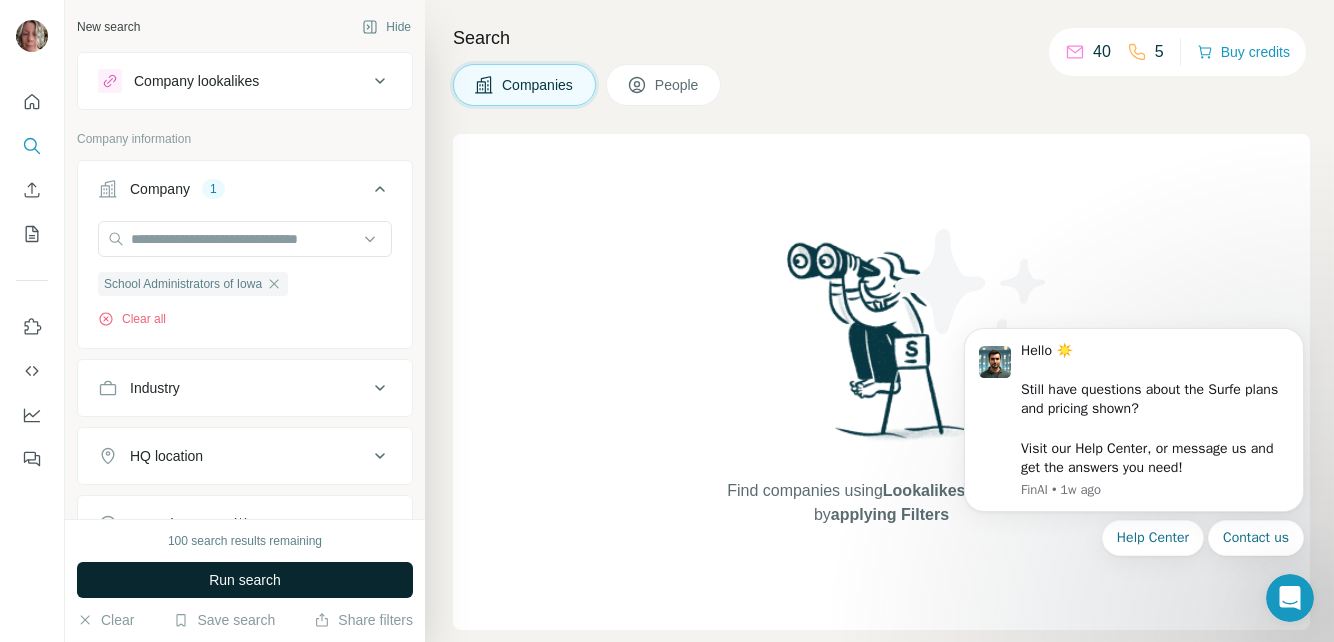click on "Run search" at bounding box center [245, 580] 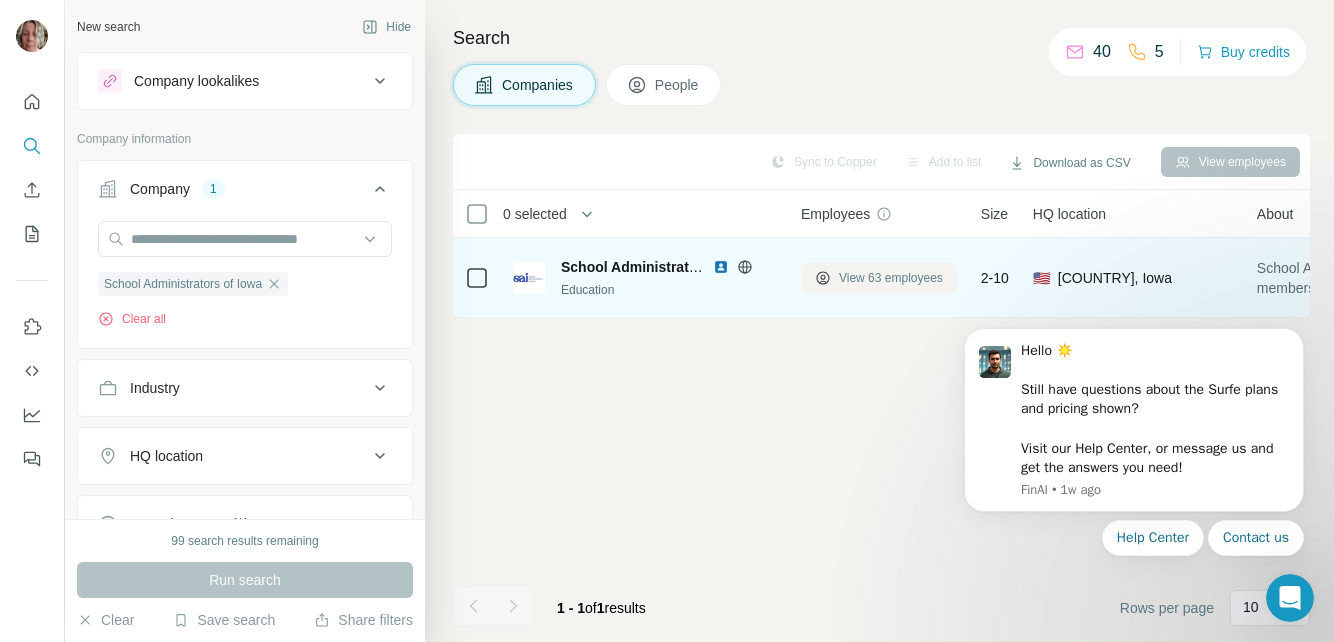click on "View 63 employees" at bounding box center [891, 278] 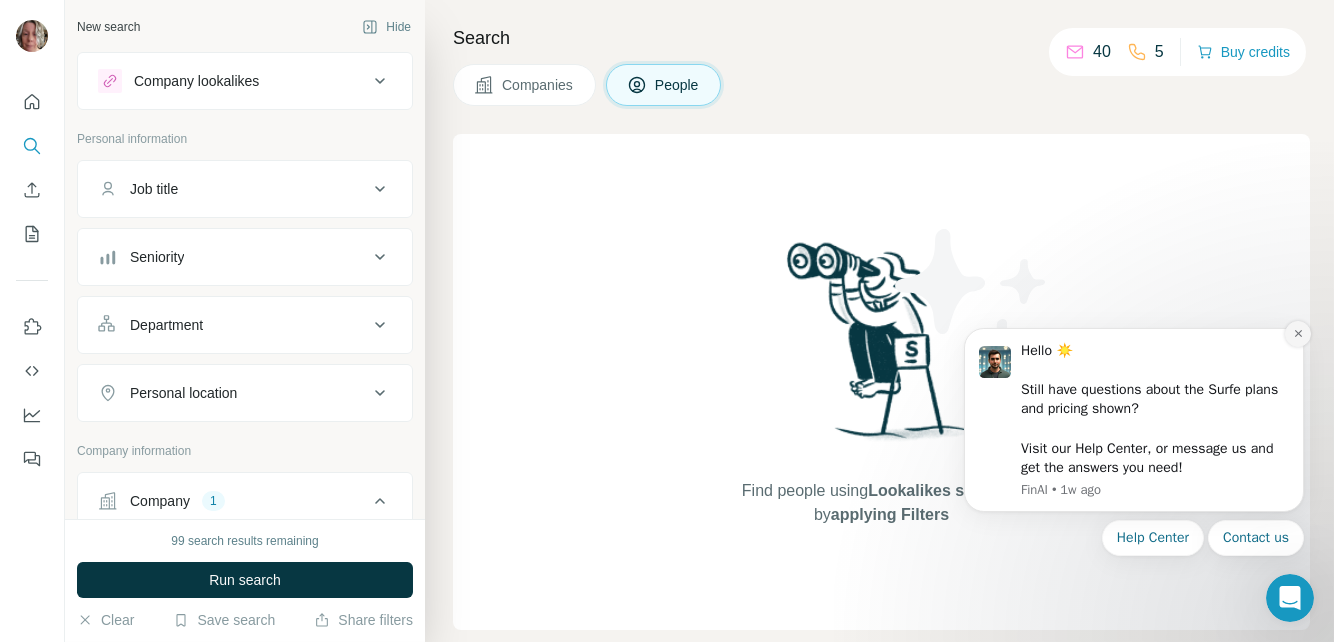 drag, startPoint x: 1291, startPoint y: 330, endPoint x: 2229, endPoint y: 600, distance: 976.08606 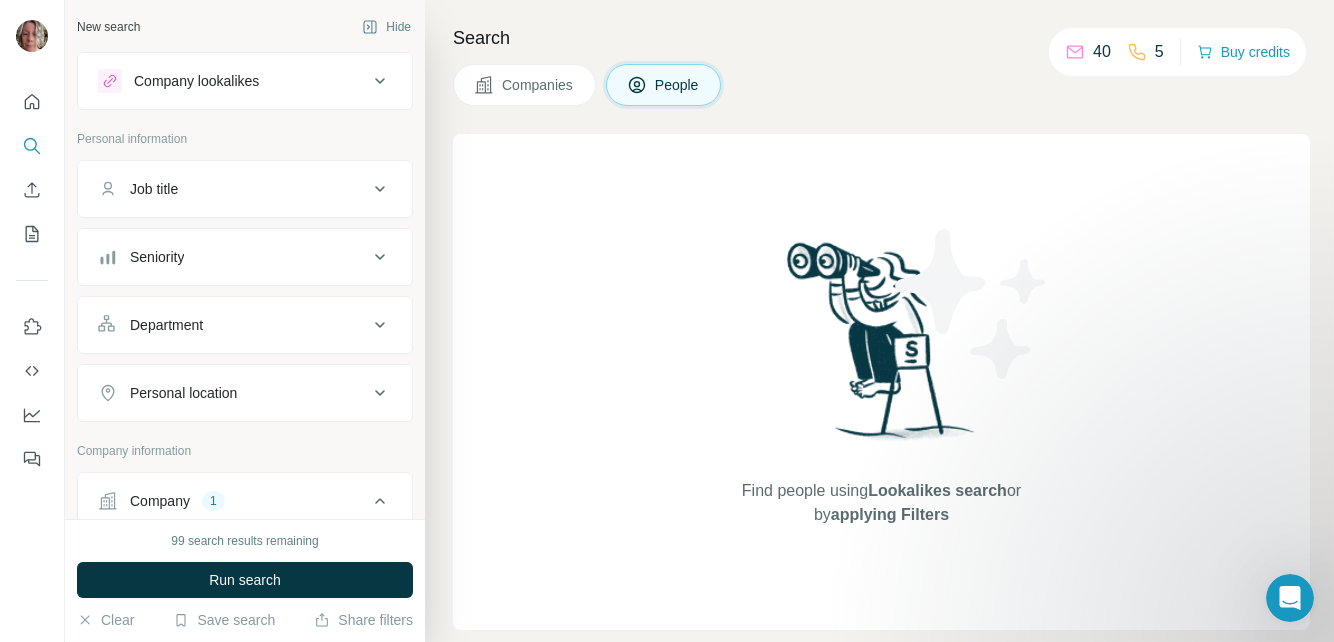 click 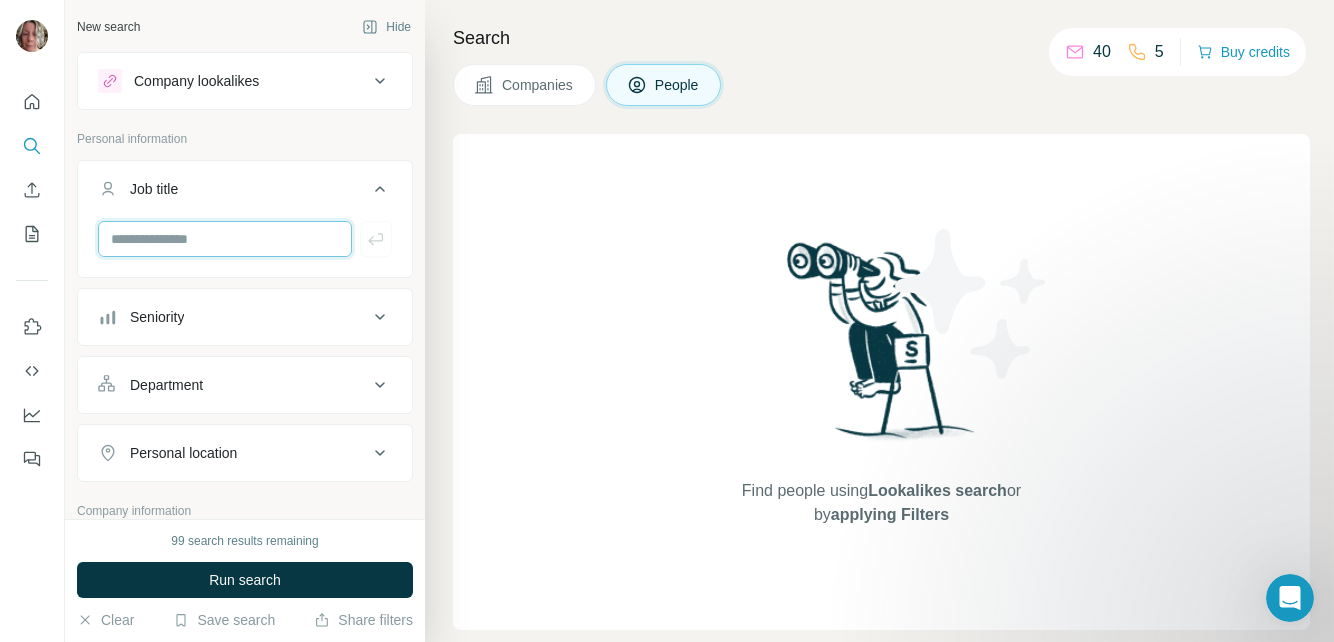click at bounding box center (225, 239) 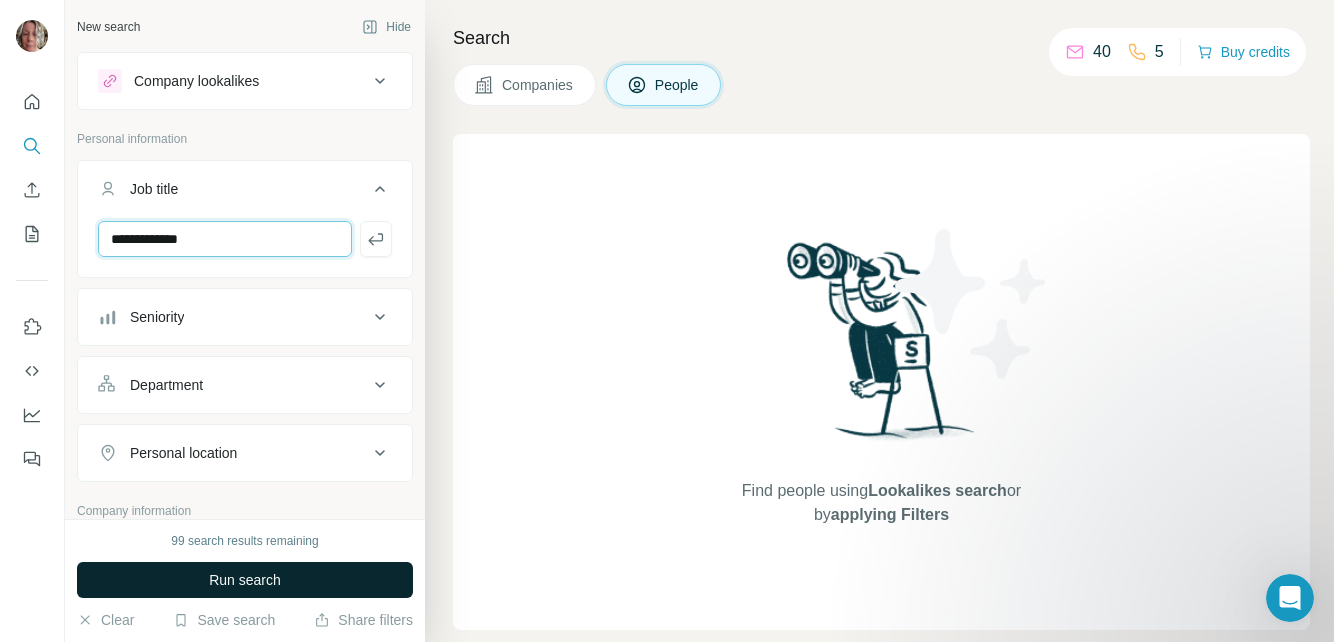 type on "**********" 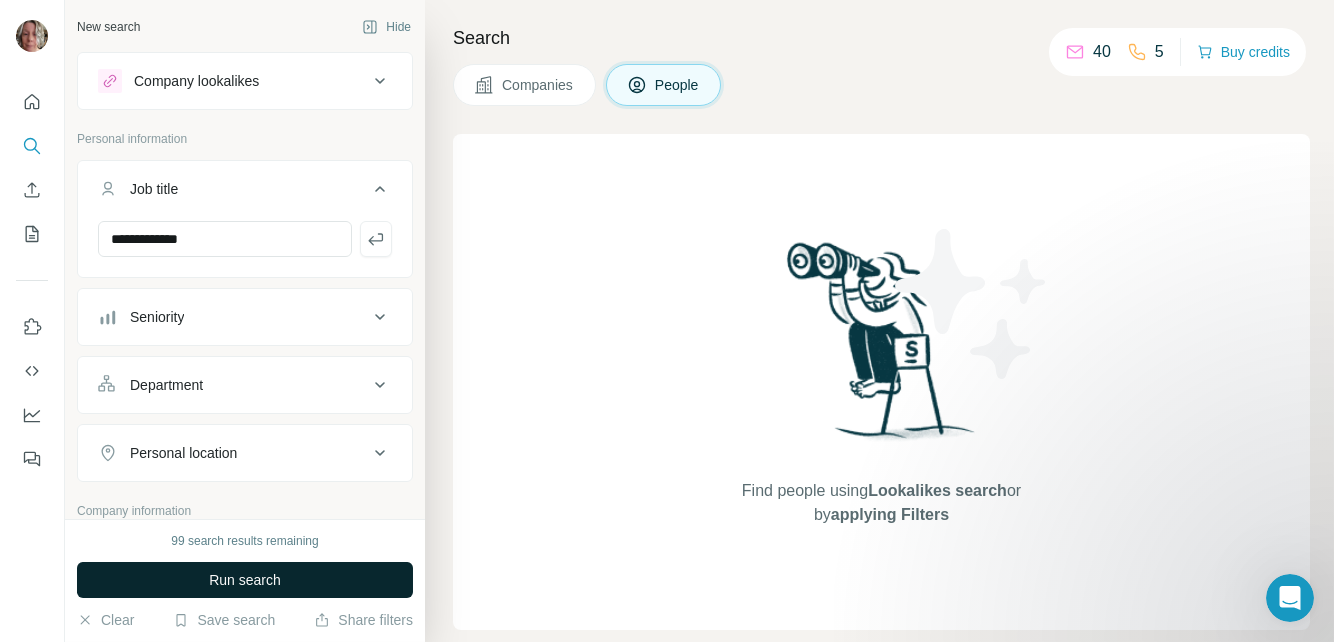 click on "Run search" at bounding box center (245, 580) 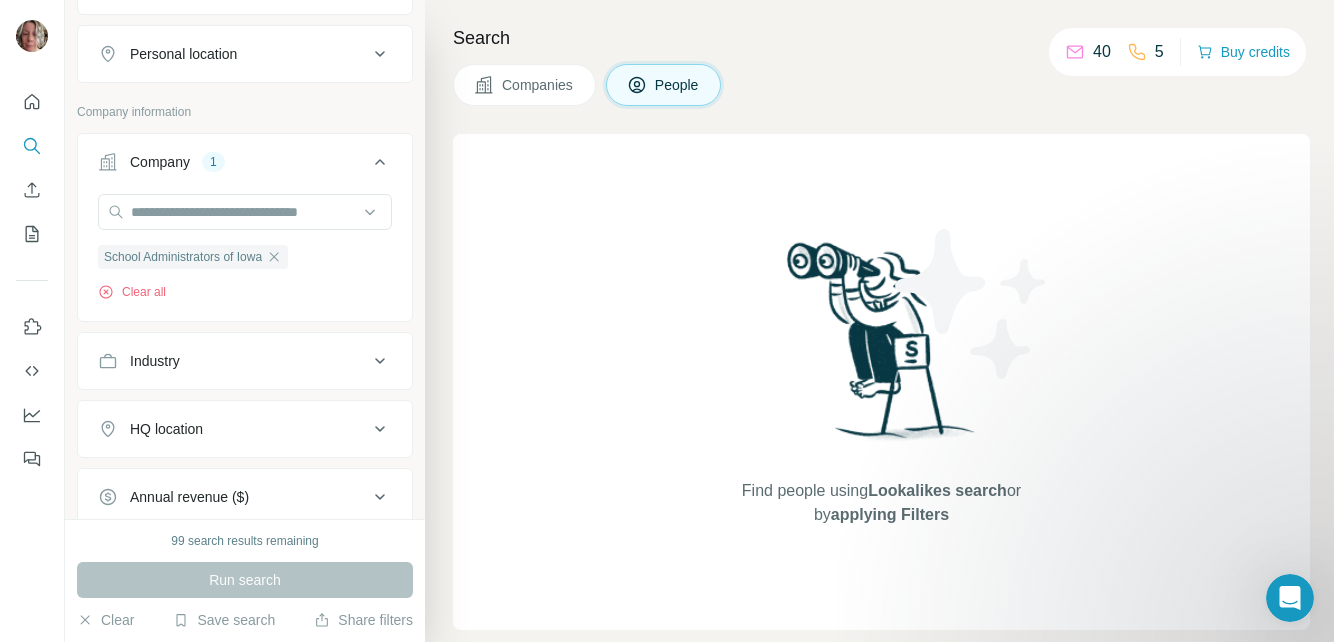 scroll, scrollTop: 399, scrollLeft: 0, axis: vertical 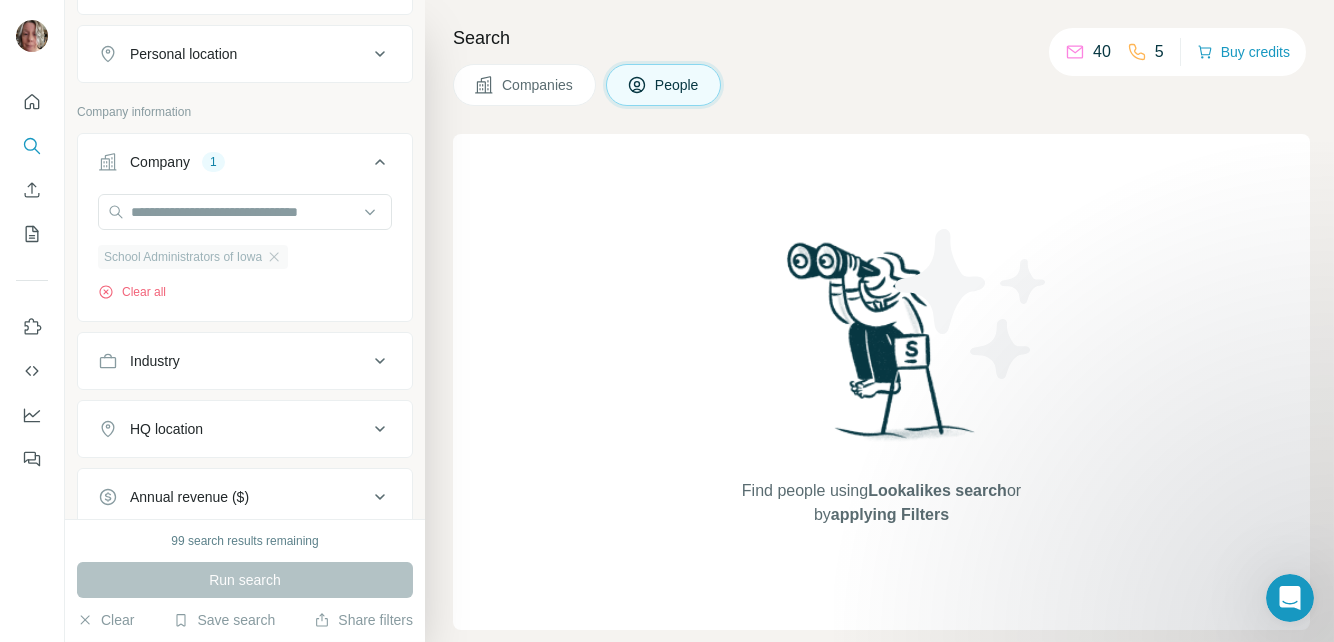 click on "School Administrators of Iowa" at bounding box center [183, 257] 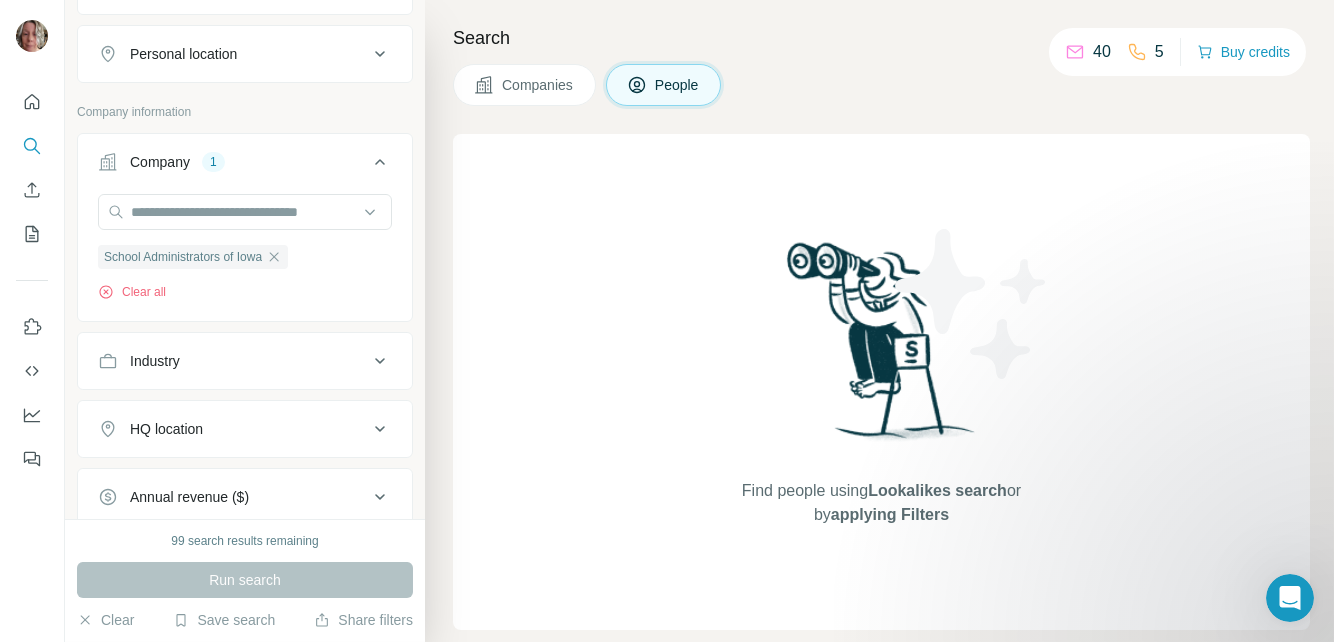 click on "40" at bounding box center (1102, 52) 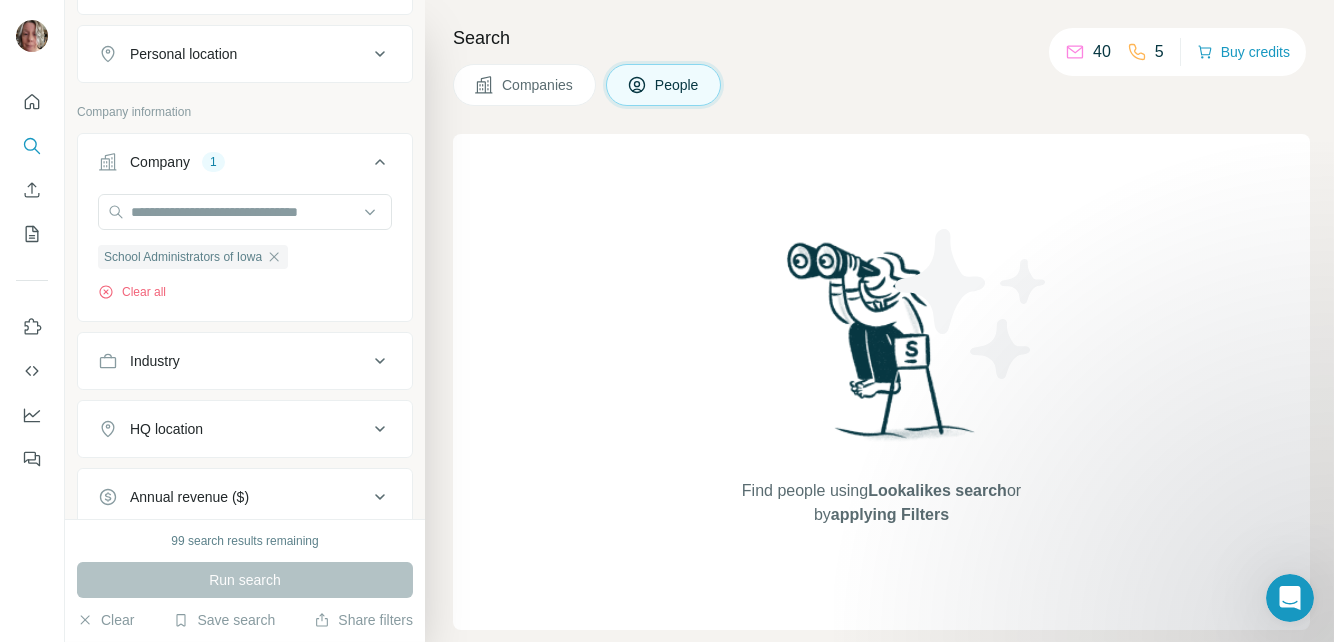 click on "Find people using  Lookalikes search  or by  applying Filters" at bounding box center [881, 382] 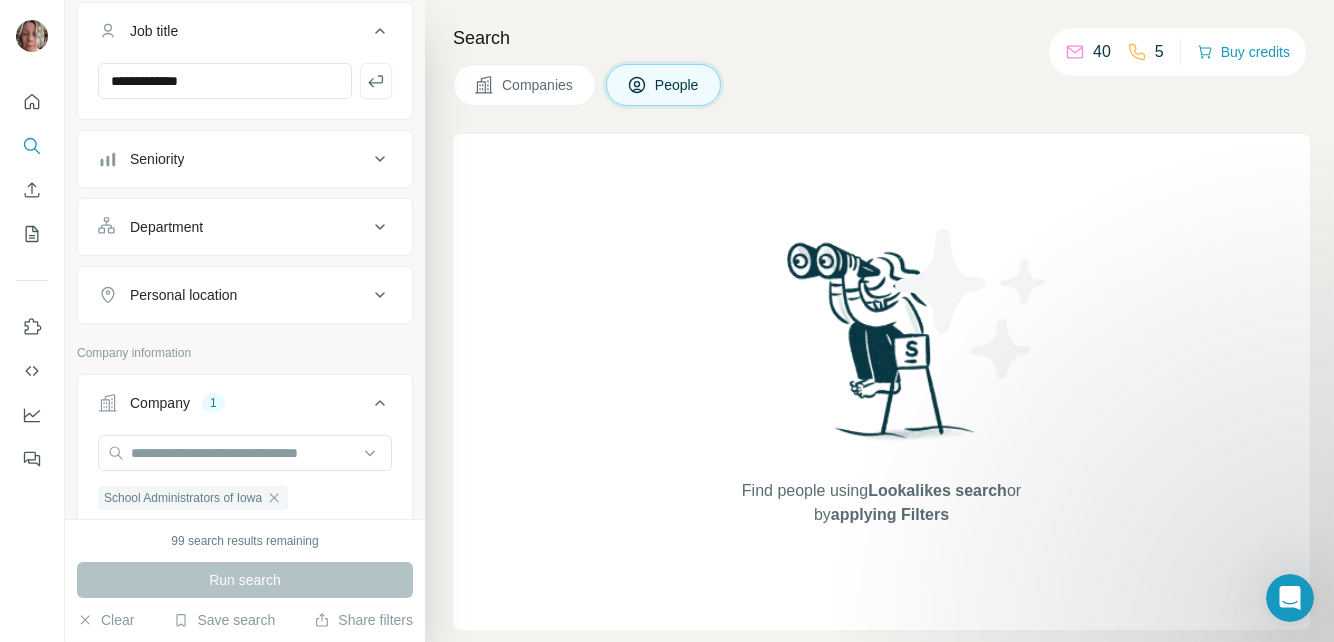 scroll, scrollTop: 357, scrollLeft: 0, axis: vertical 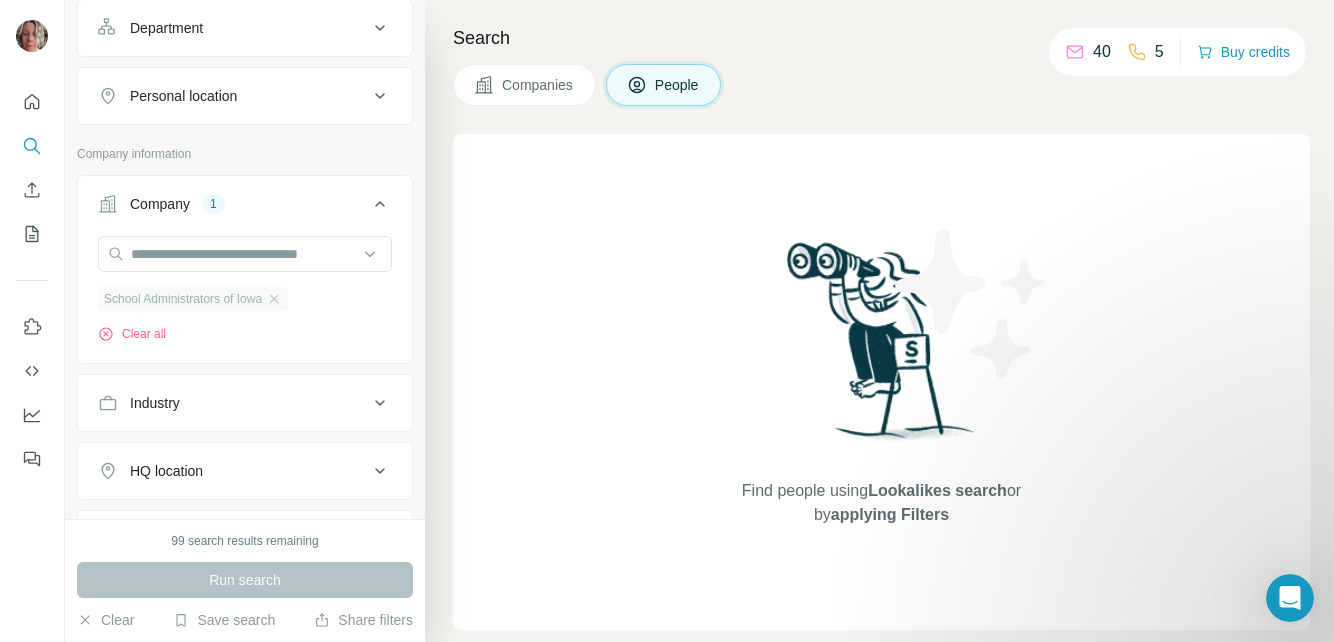 click on "School Administrators of Iowa" at bounding box center [183, 299] 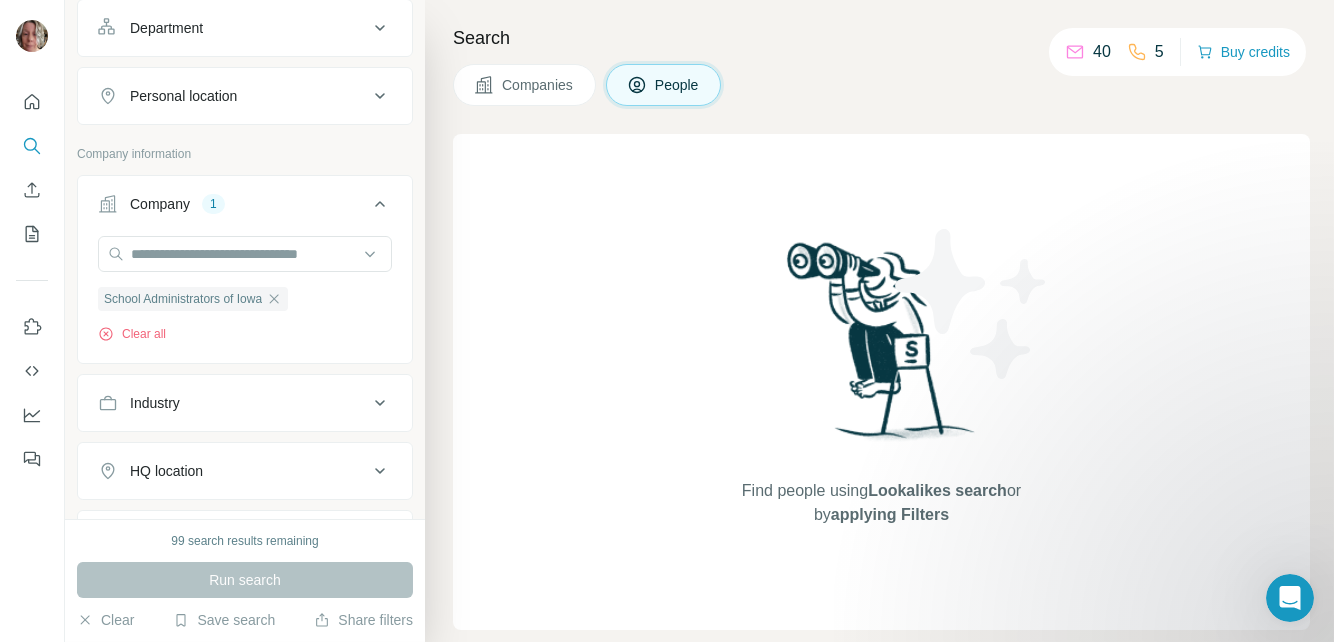 click on "Find people using  Lookalikes search  or by  applying Filters" at bounding box center (881, 382) 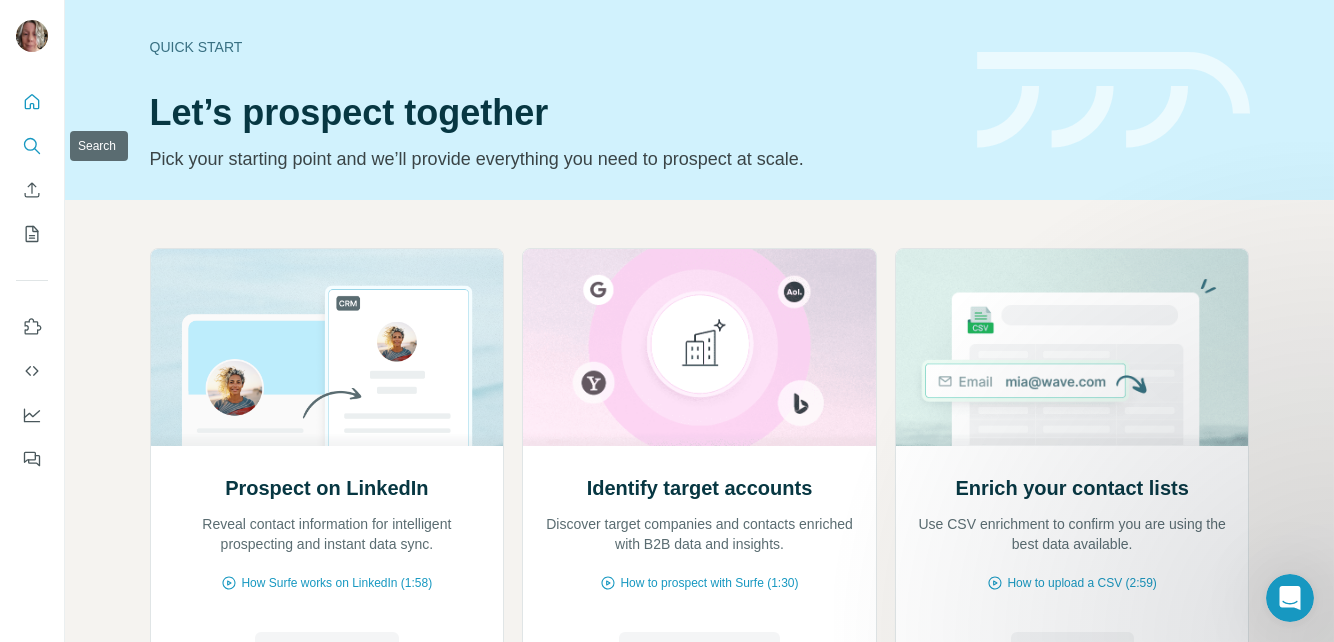 click 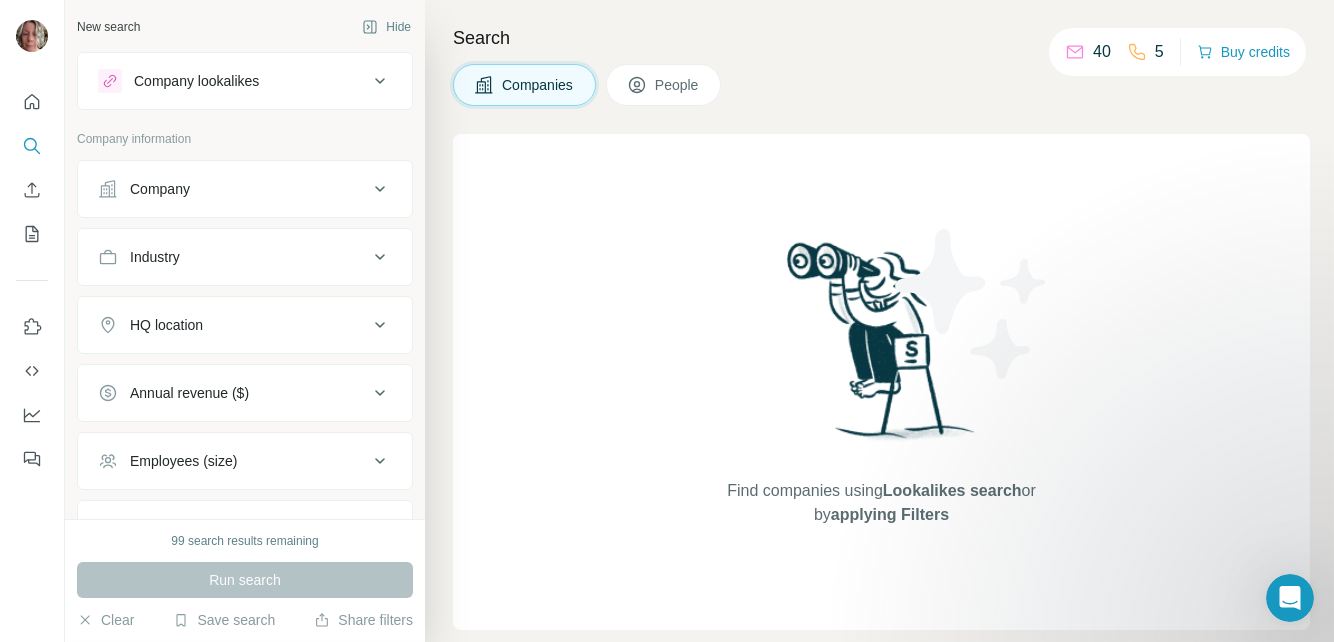 click 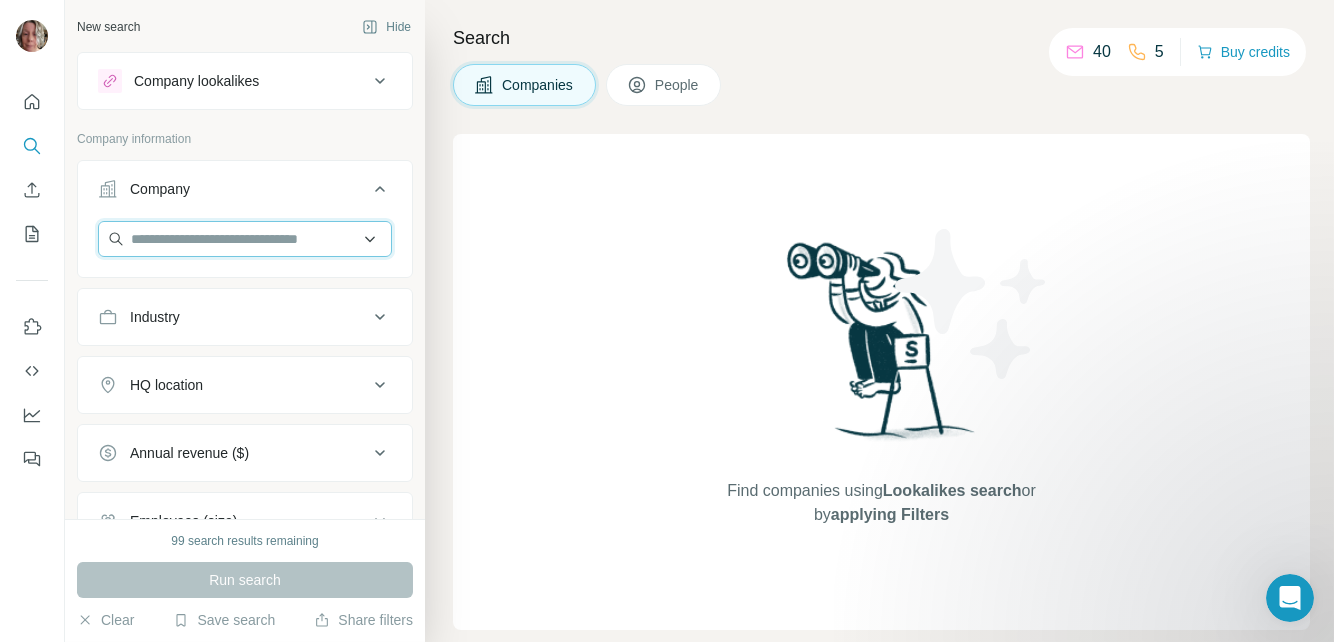 click at bounding box center [245, 239] 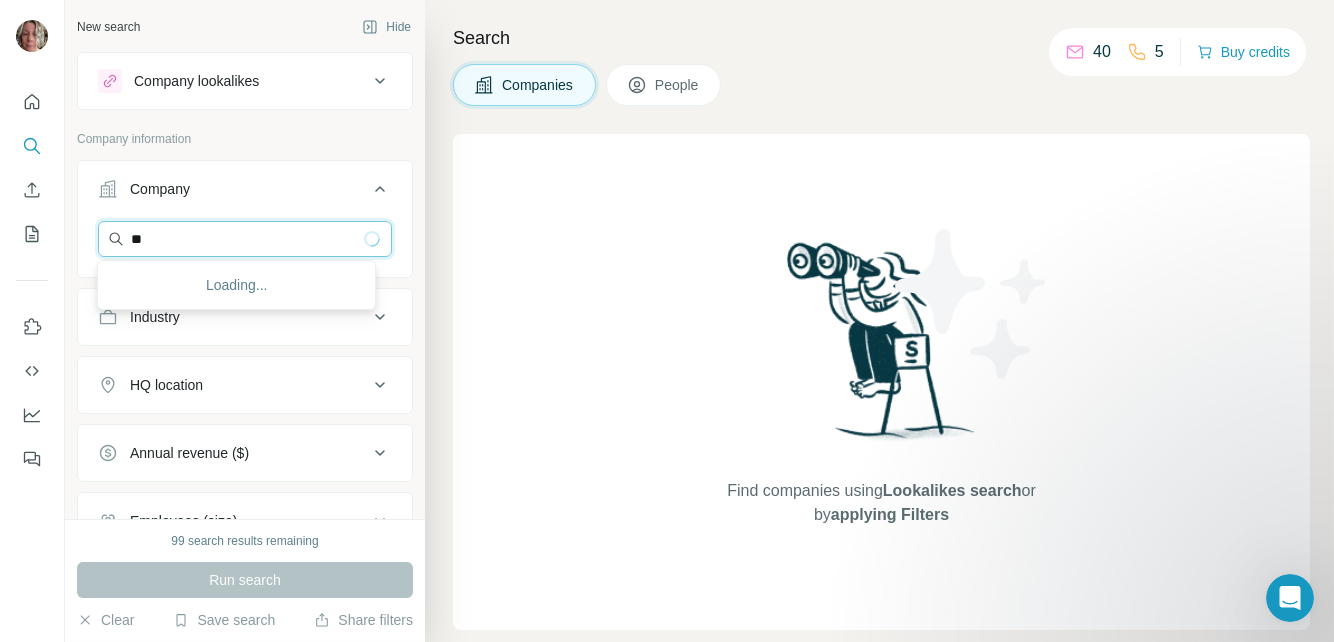 type on "*" 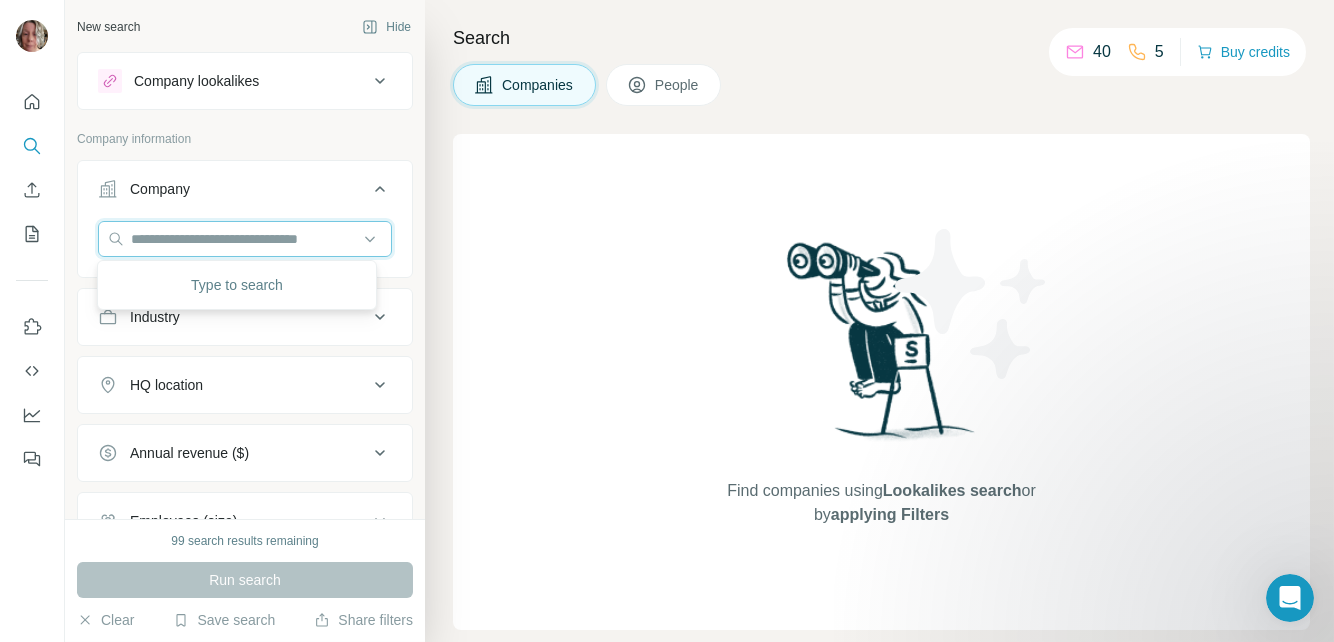 type 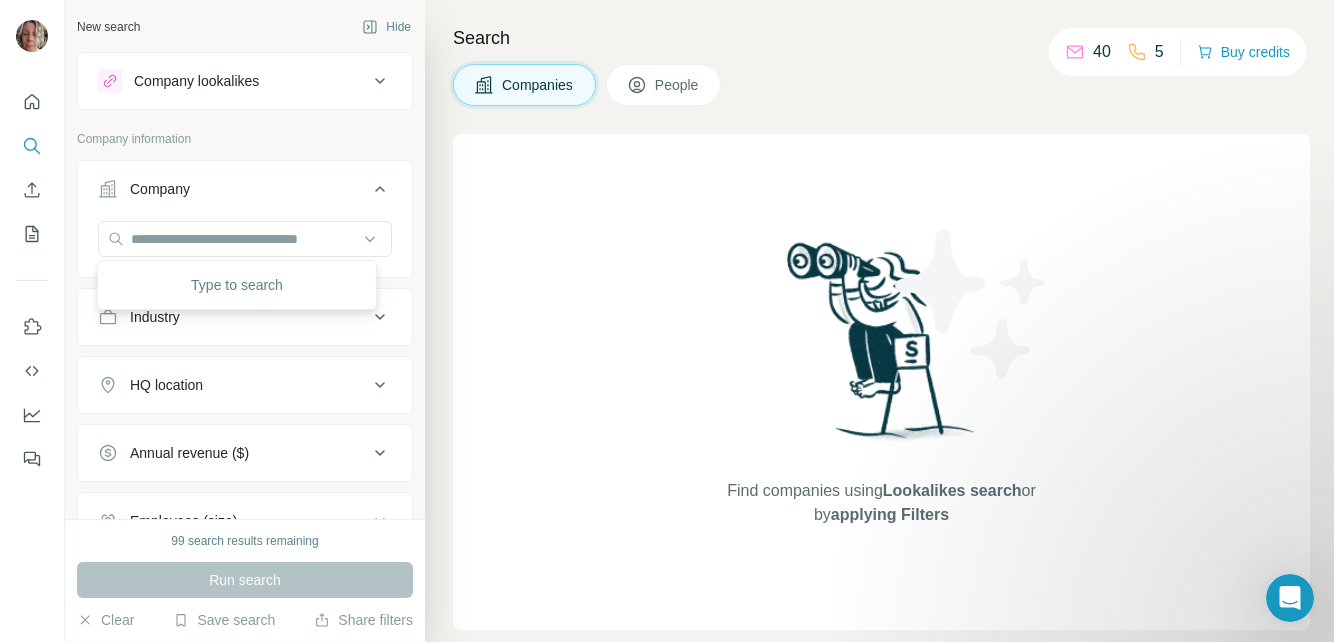 click 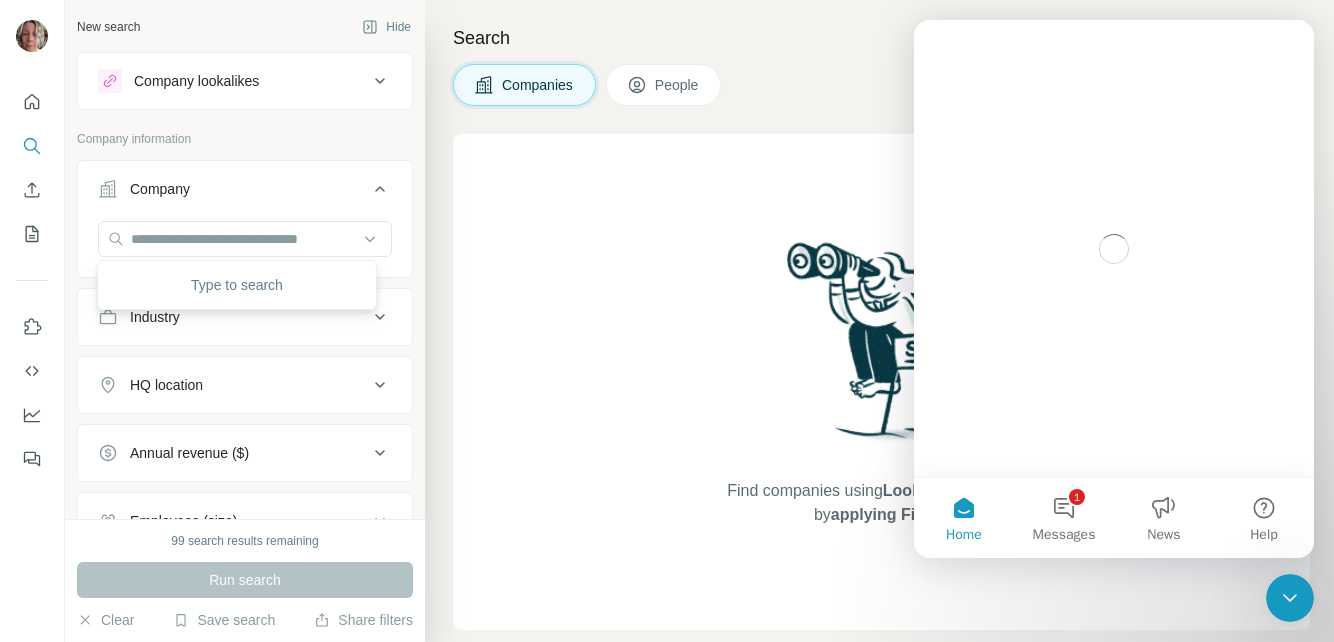 scroll, scrollTop: 0, scrollLeft: 0, axis: both 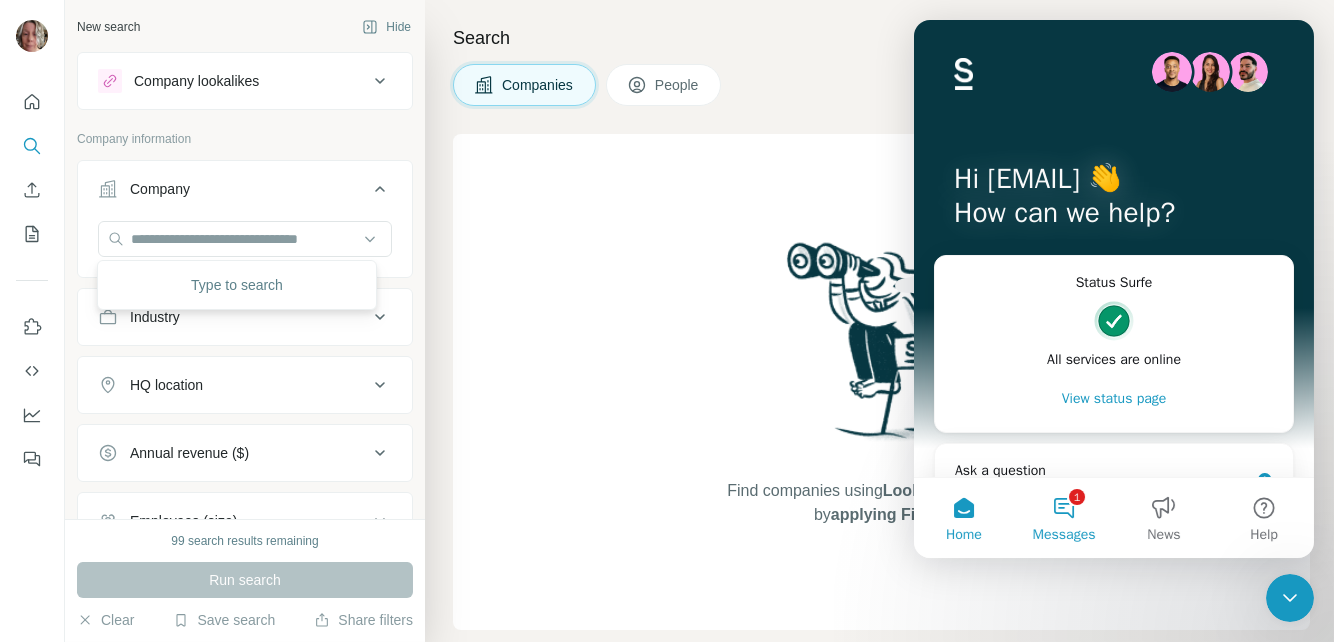 click on "1 Messages" at bounding box center (1063, 518) 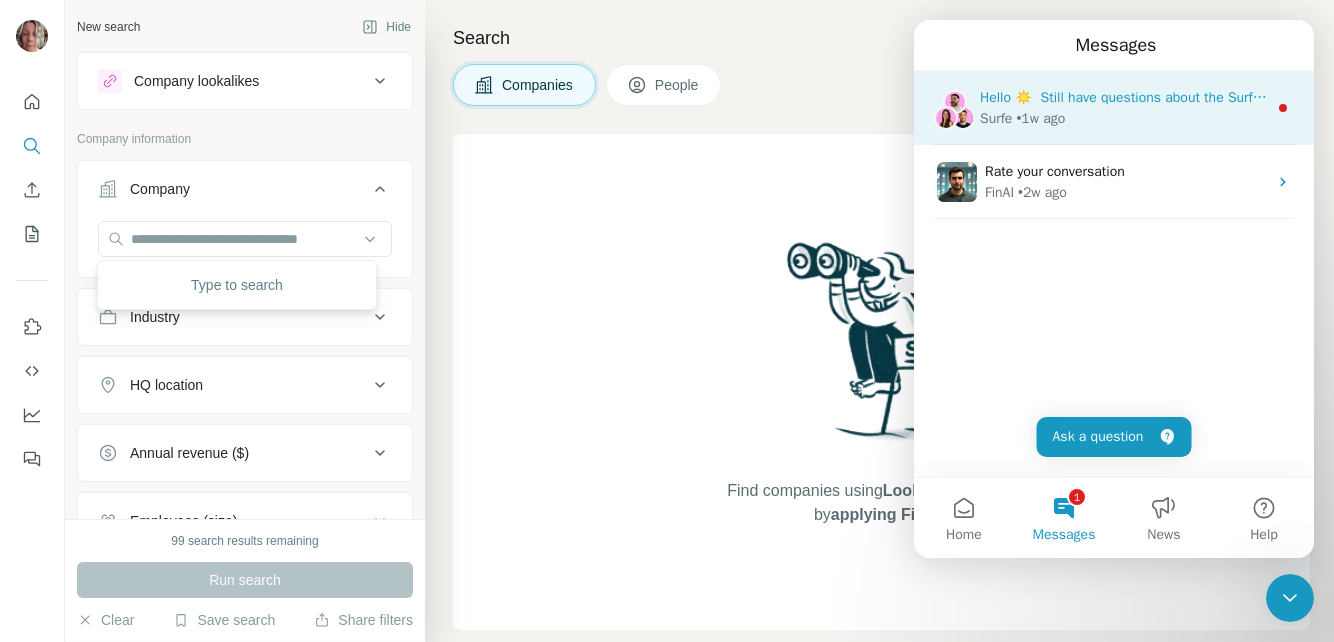 click on "Hello ☀️ ​ Still have questions about the Surfe plans and pricing shown?  ​ Visit our Help Center, or message us and get the answers you need!" at bounding box center (1412, 97) 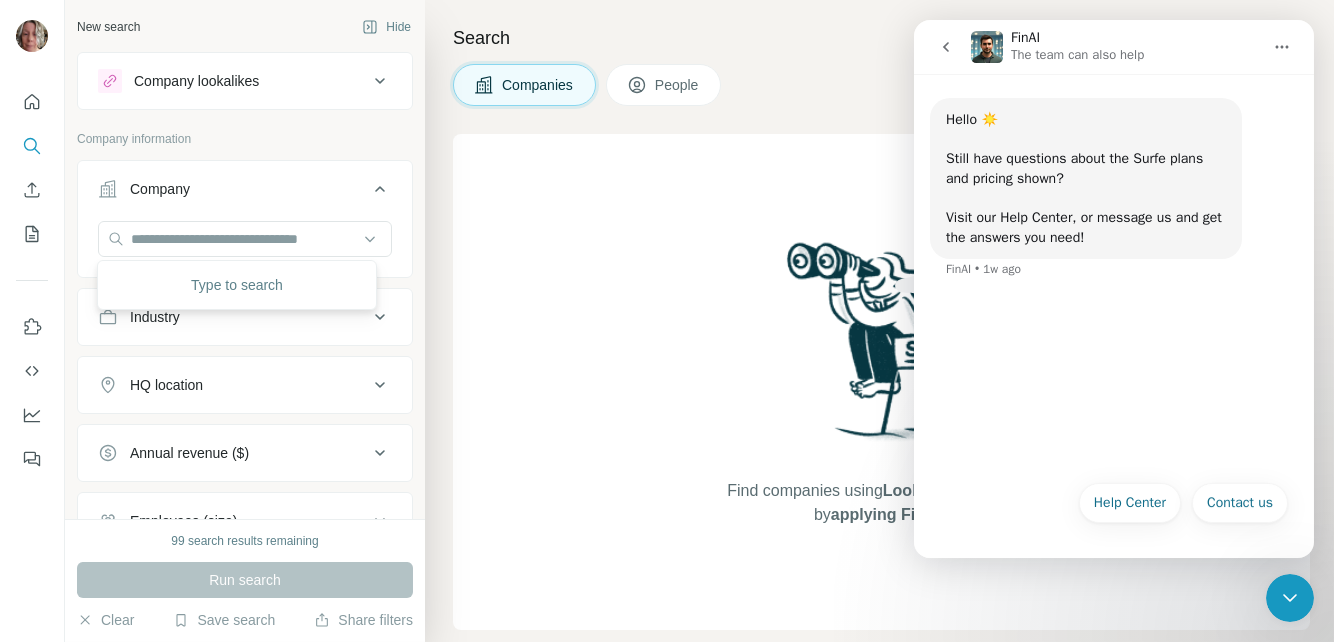 click on "Hello ☀️ ​ Still have questions about the Surfe plans and pricing shown?  ​ Visit our Help Center, or message us and get the answers you need!  FinAI    •   1w ago" at bounding box center [1113, 272] 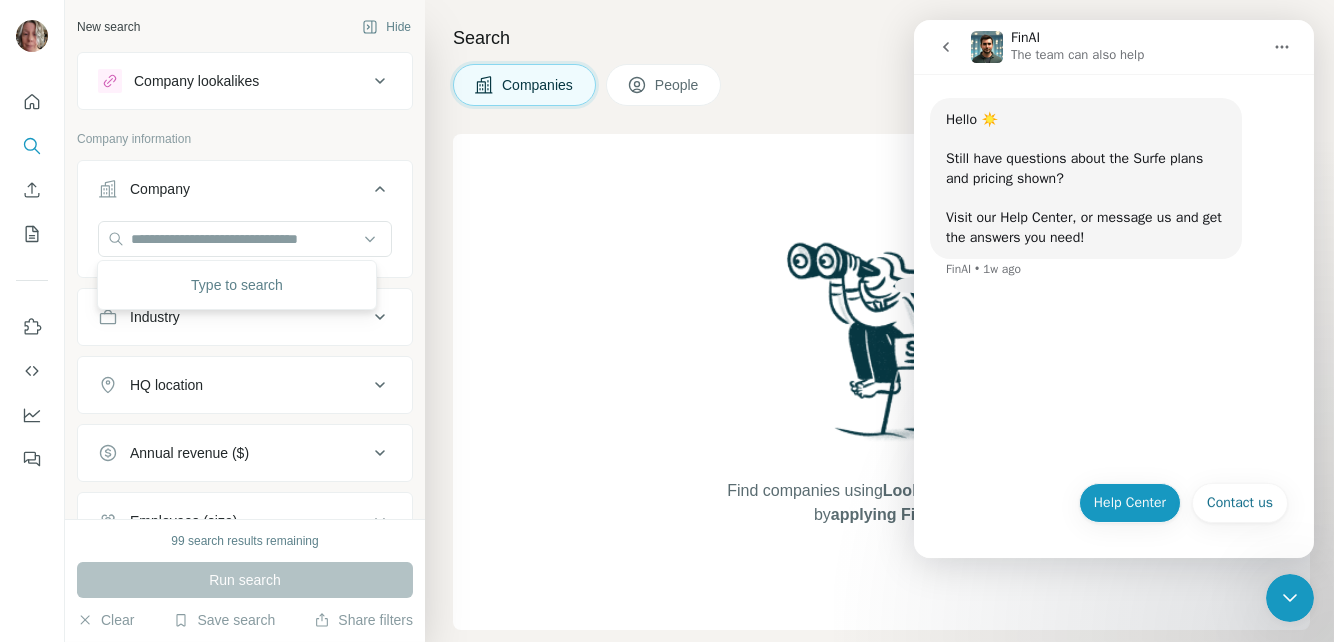 click on "Help Center" at bounding box center (1129, 503) 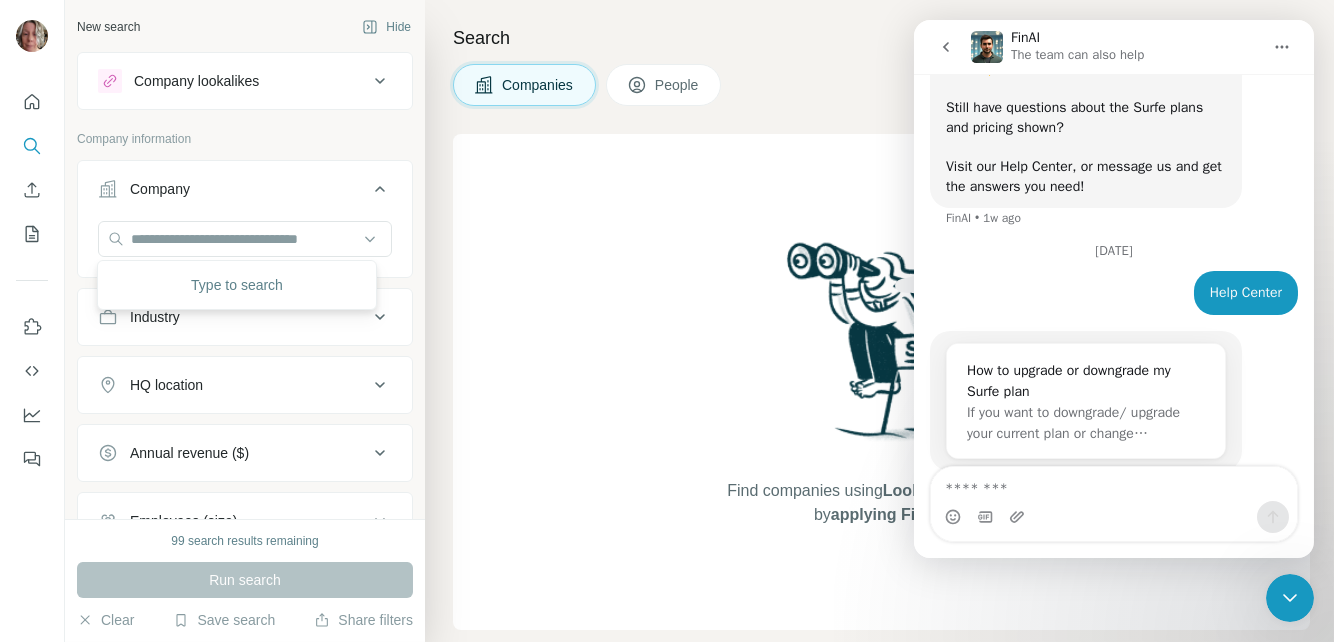 scroll, scrollTop: 95, scrollLeft: 0, axis: vertical 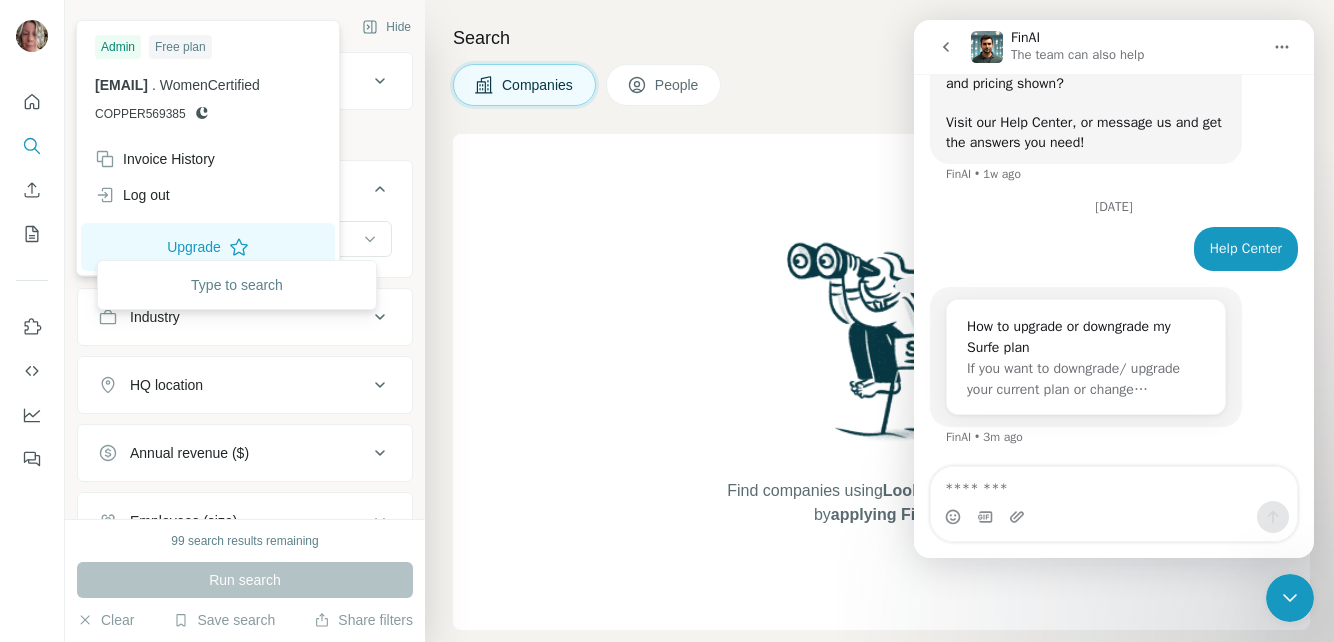 click on "Admin" at bounding box center (118, 47) 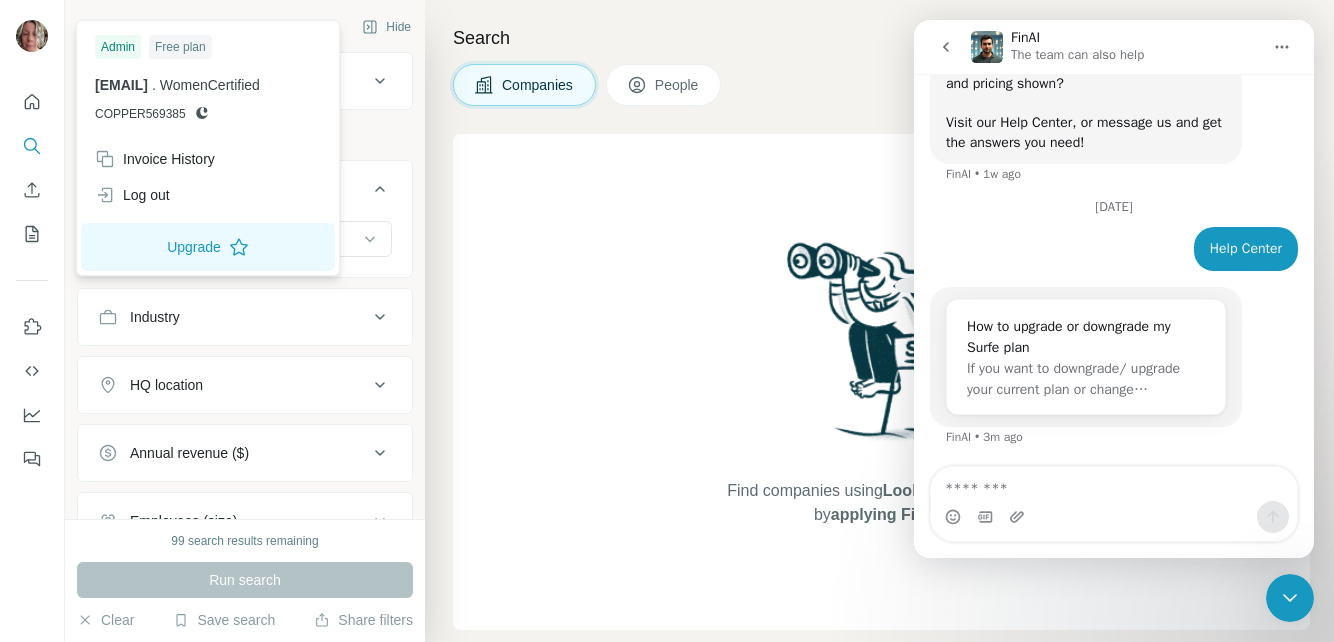 click on "Find companies using  Lookalikes search  or by  applying Filters" at bounding box center (881, 382) 